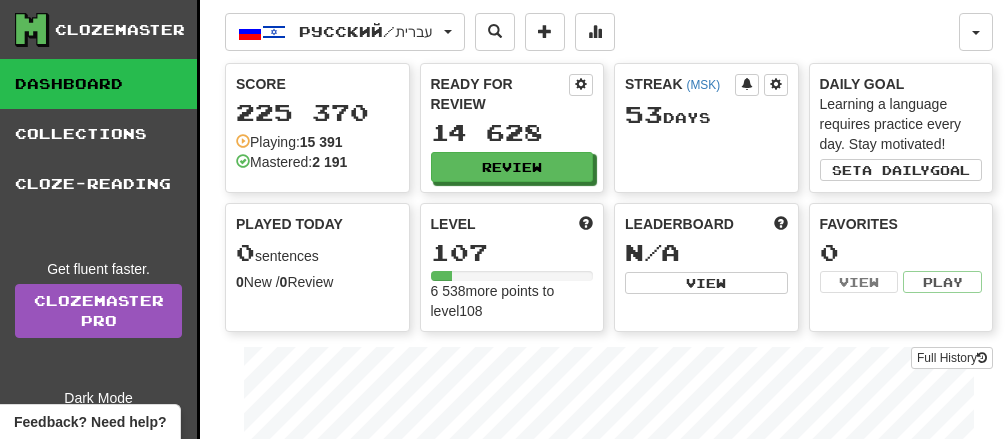 scroll, scrollTop: 0, scrollLeft: 0, axis: both 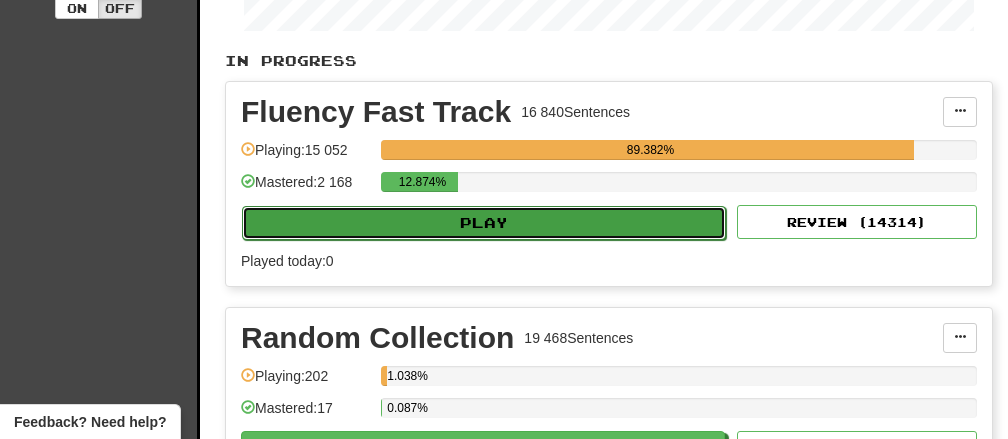click on "Play" at bounding box center [484, 223] 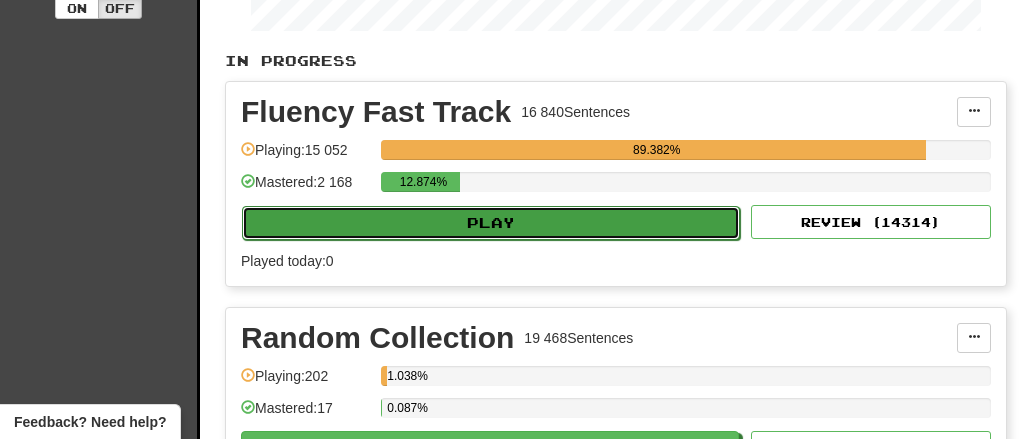 select on "**" 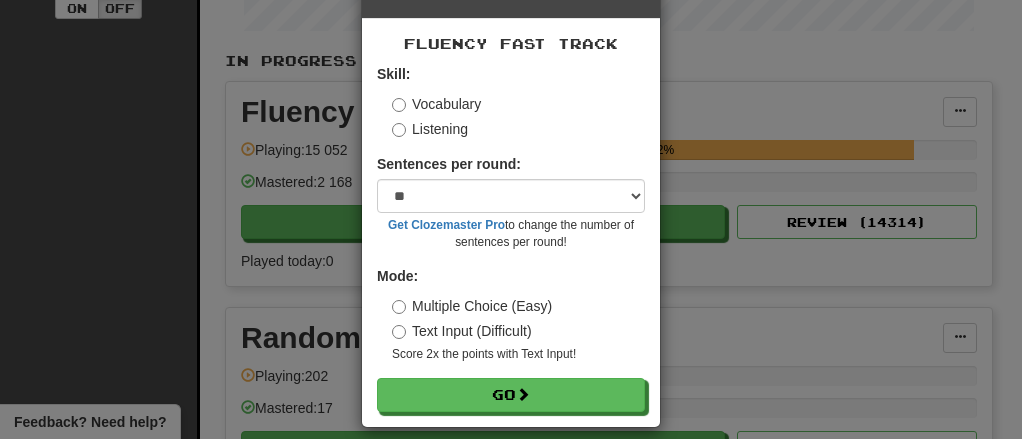 scroll, scrollTop: 81, scrollLeft: 0, axis: vertical 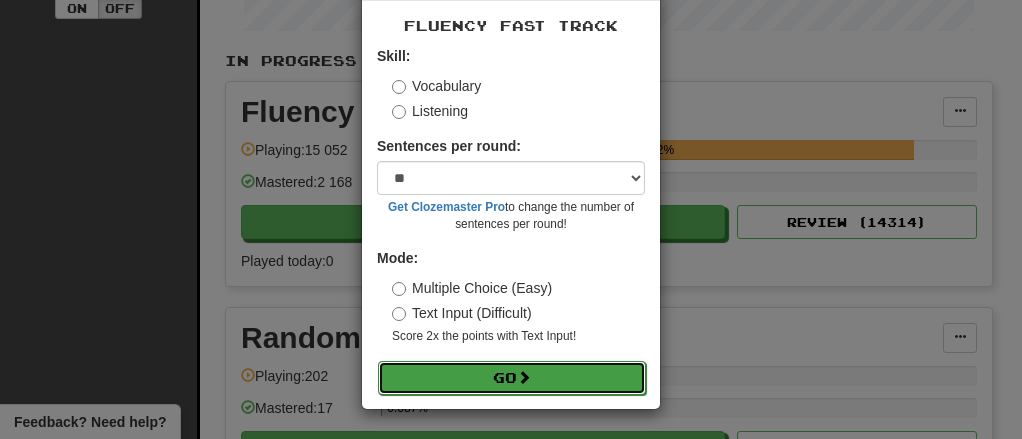 click on "Go" at bounding box center (512, 378) 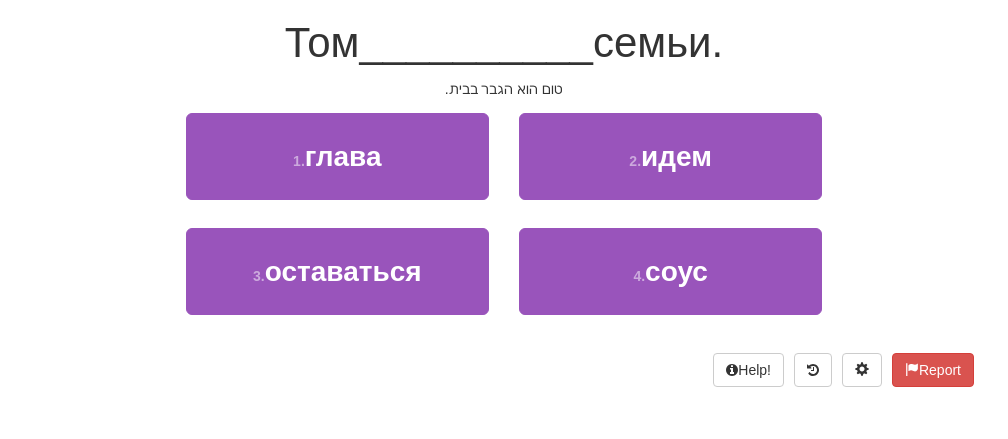scroll, scrollTop: 208, scrollLeft: 0, axis: vertical 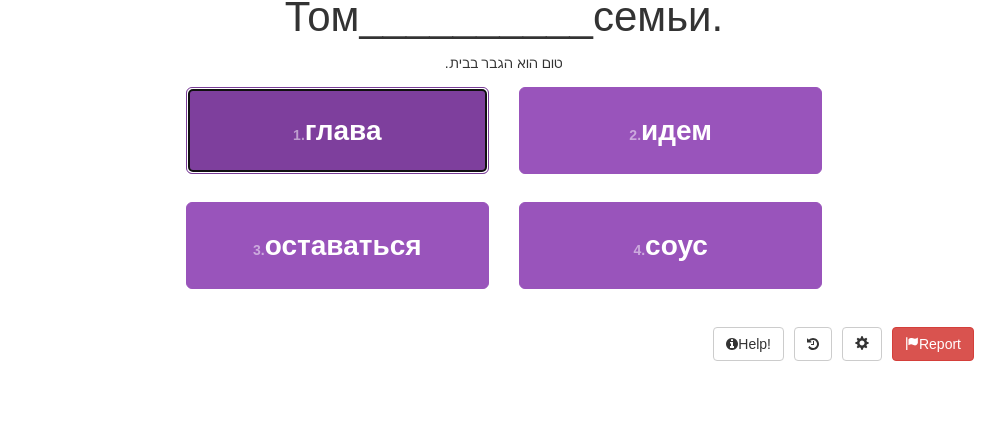 click on "1 .  глава" at bounding box center (337, 130) 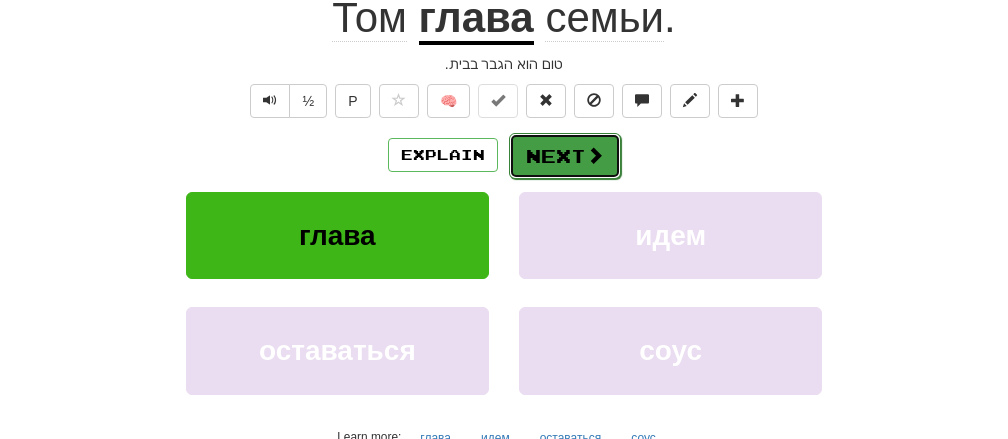 click on "Next" at bounding box center [565, 156] 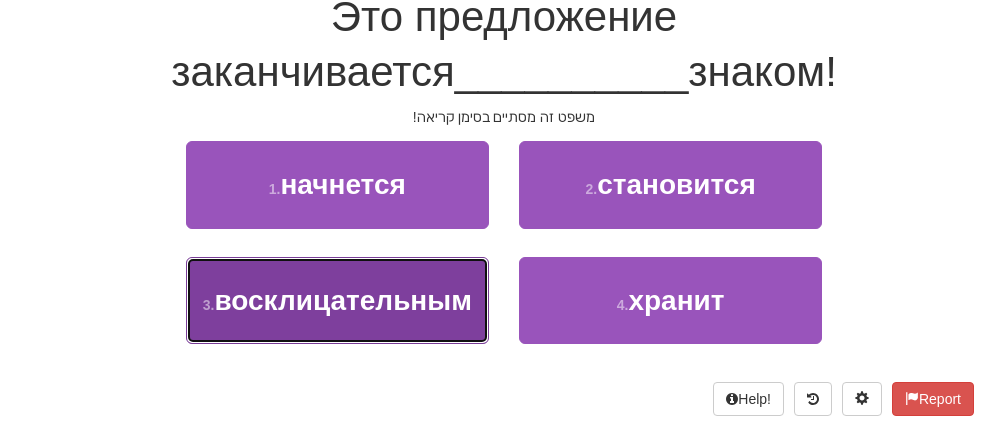 click on "восклицательным" at bounding box center (342, 300) 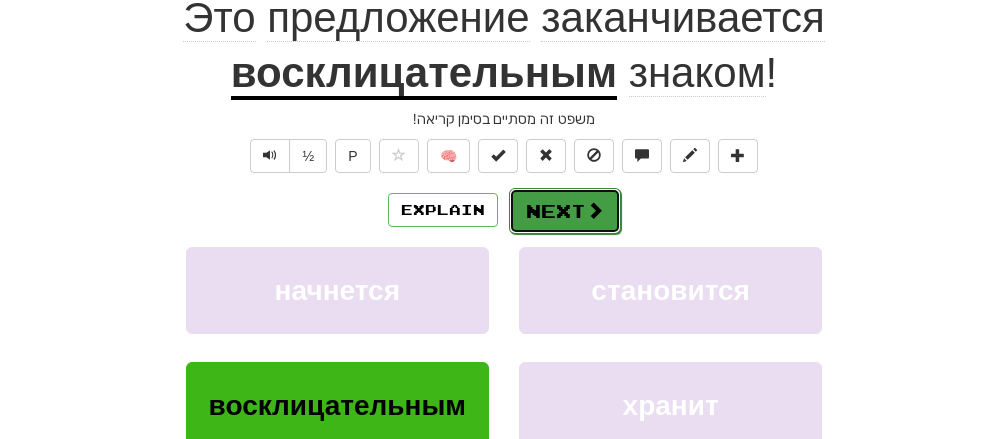 click on "Next" at bounding box center [565, 211] 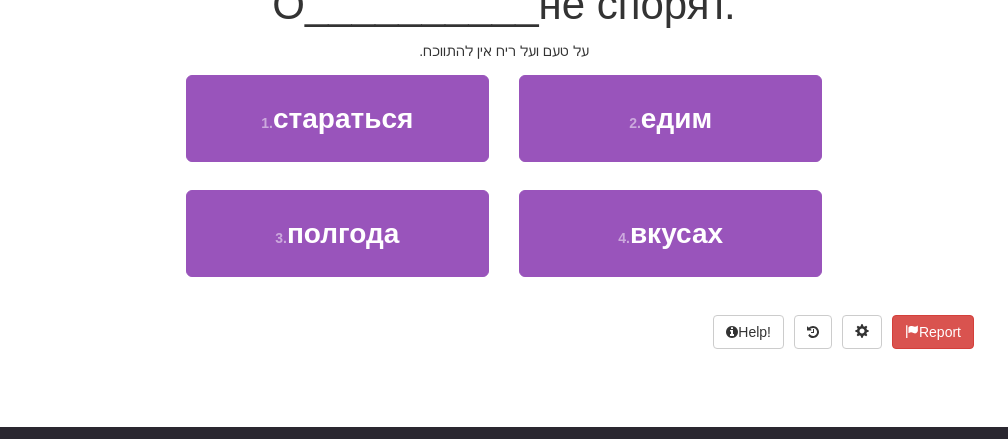 scroll, scrollTop: 208, scrollLeft: 0, axis: vertical 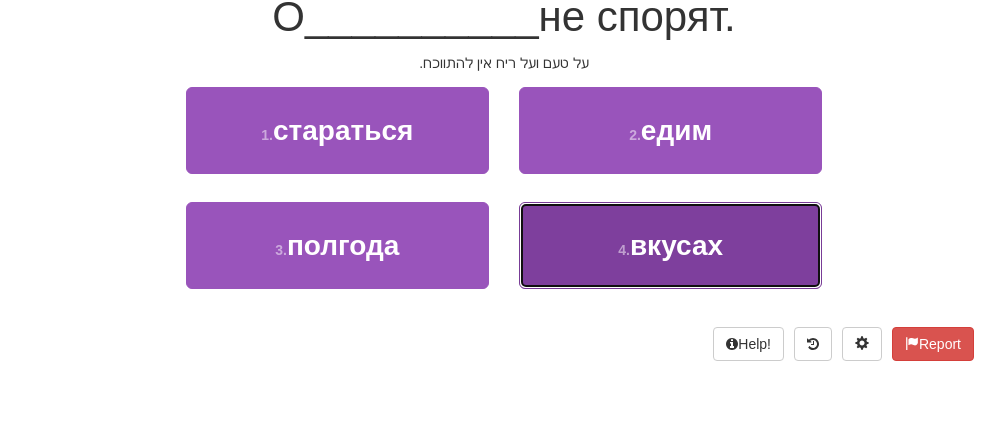 click on "4 ." at bounding box center (624, 250) 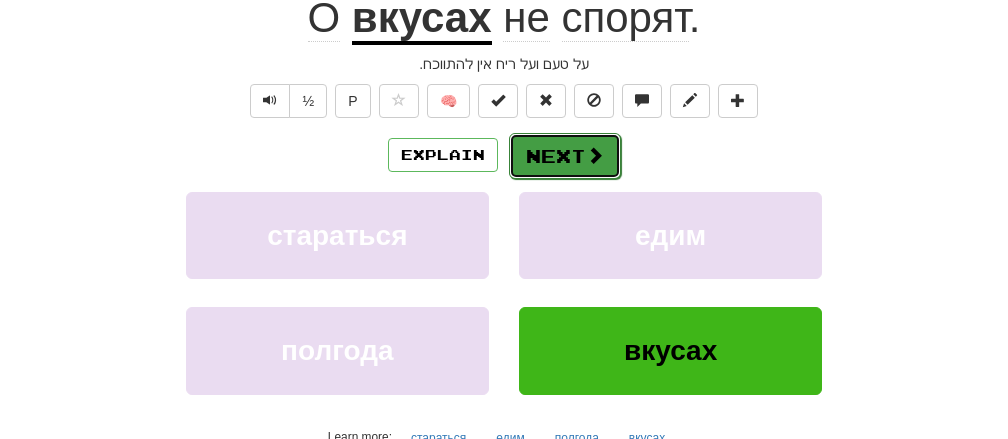 click on "Next" at bounding box center [565, 156] 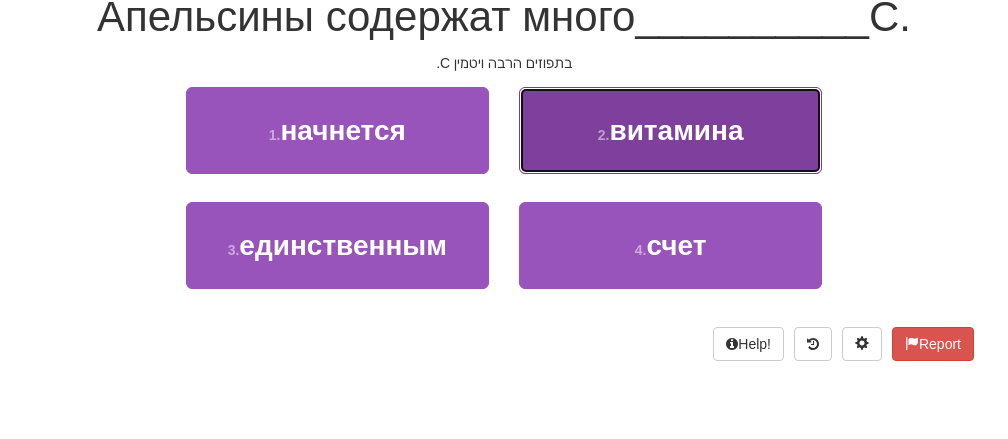 click on "витамина" at bounding box center (676, 130) 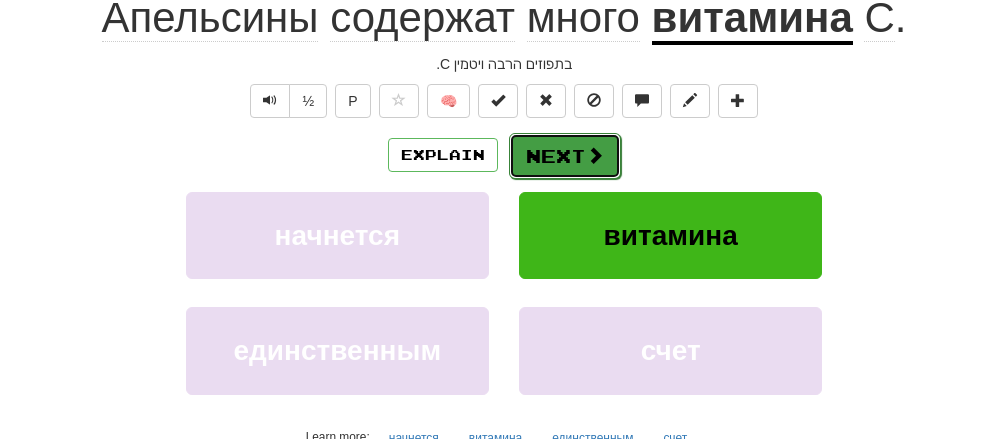 click on "Next" at bounding box center (565, 156) 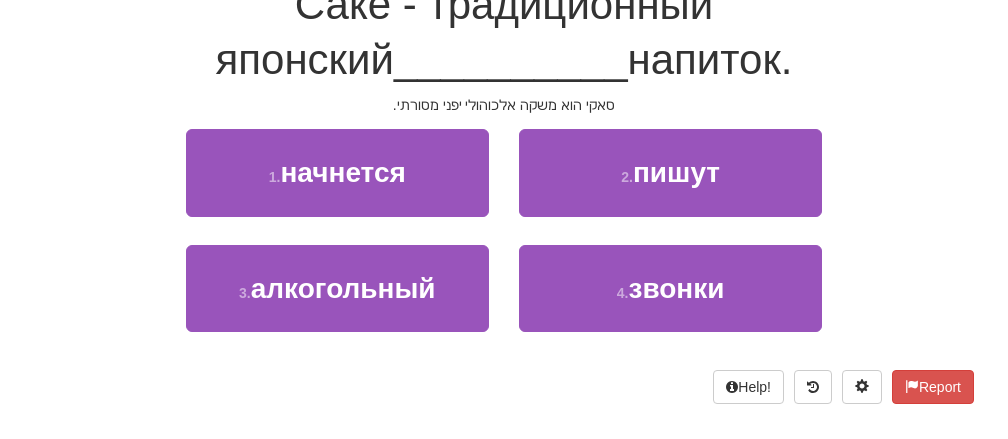 scroll, scrollTop: 208, scrollLeft: 0, axis: vertical 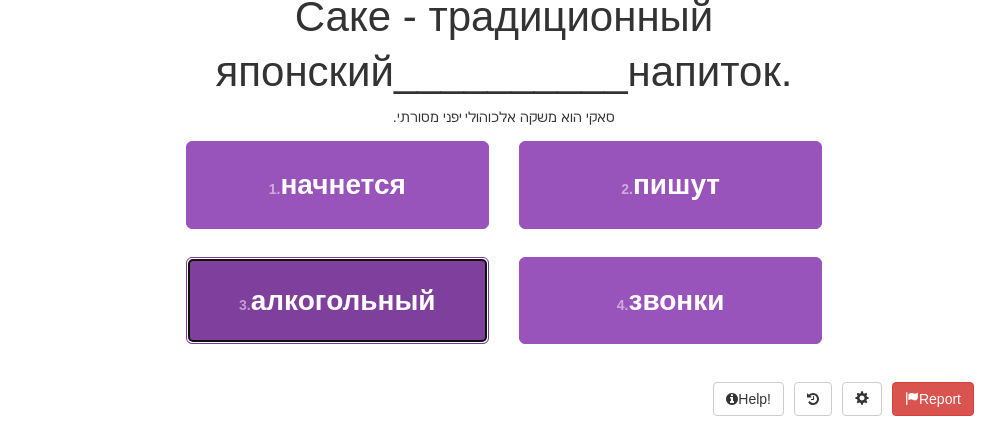 click on "алкогольный" at bounding box center (343, 300) 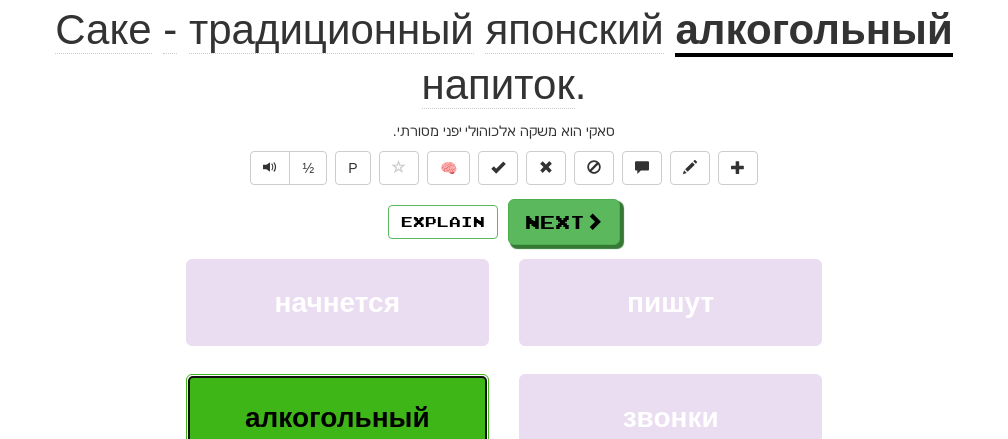scroll, scrollTop: 220, scrollLeft: 0, axis: vertical 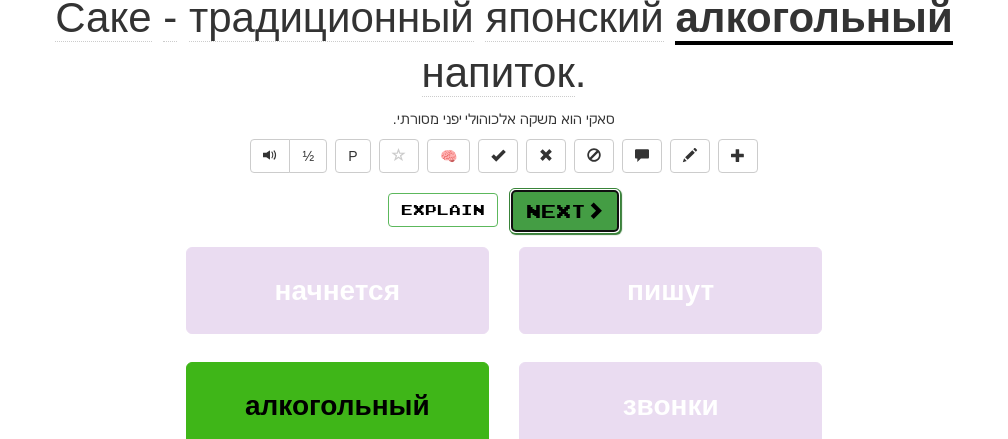 click on "Next" at bounding box center [565, 211] 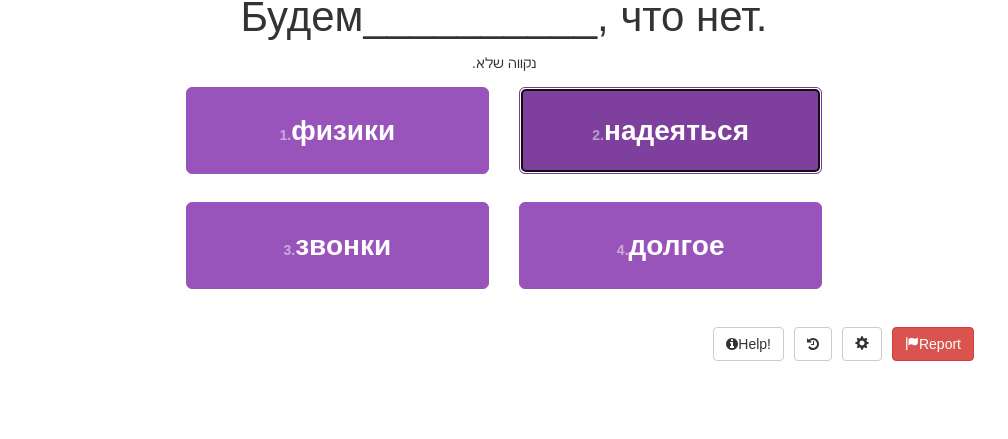 click on "2 .  надеяться" at bounding box center [670, 130] 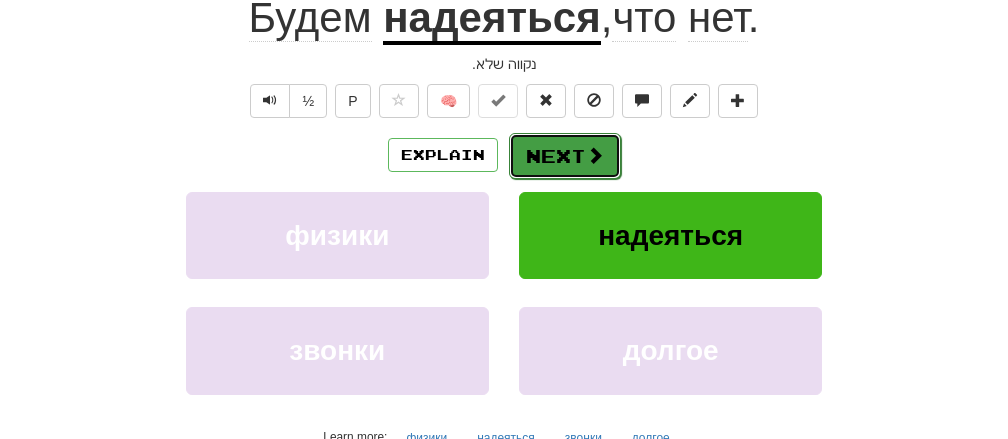 click on "Next" at bounding box center [565, 156] 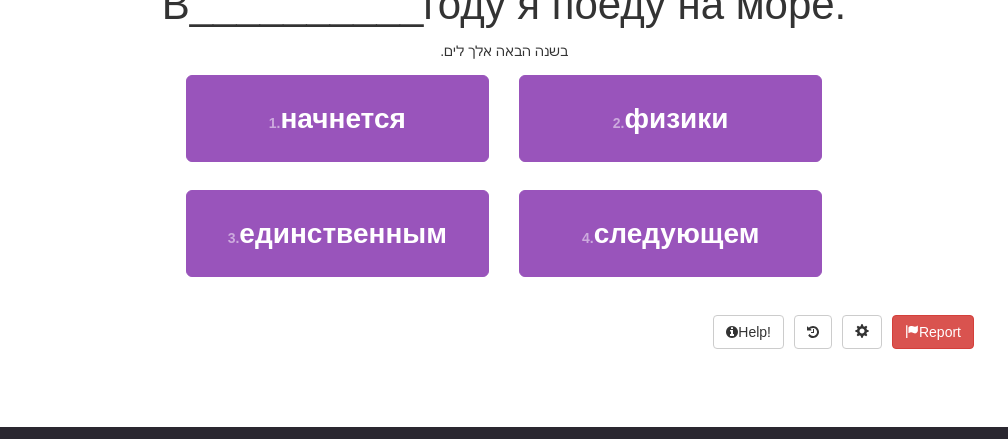 scroll, scrollTop: 208, scrollLeft: 0, axis: vertical 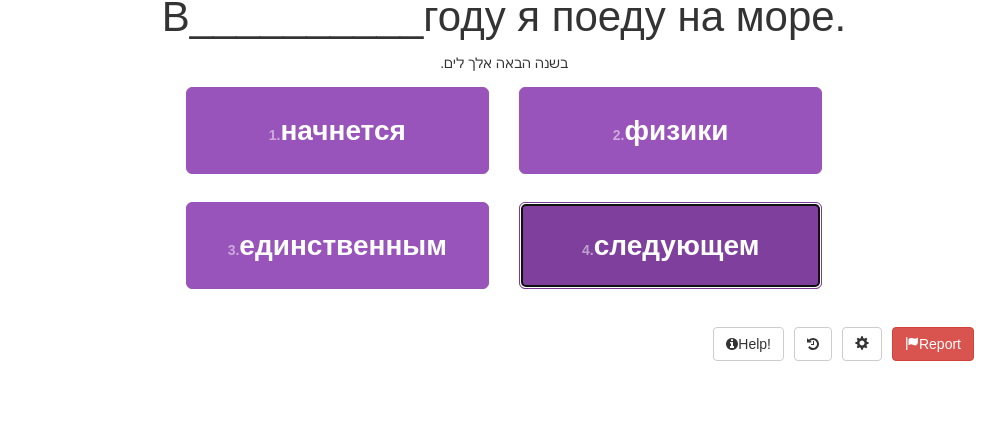 click on "следующем" at bounding box center (677, 245) 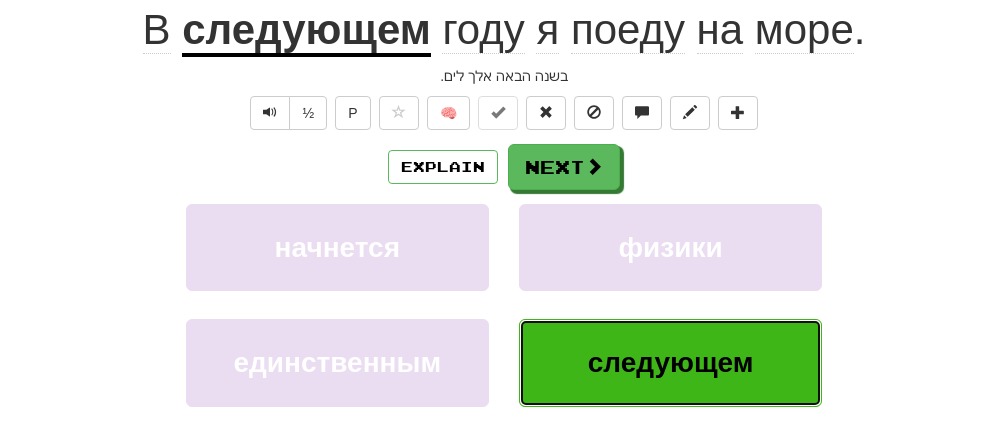 scroll, scrollTop: 220, scrollLeft: 0, axis: vertical 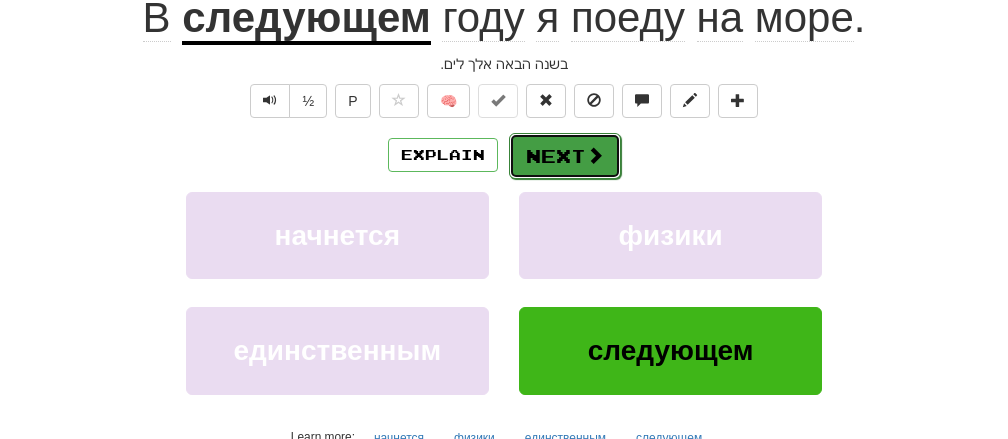 click on "Next" at bounding box center [565, 156] 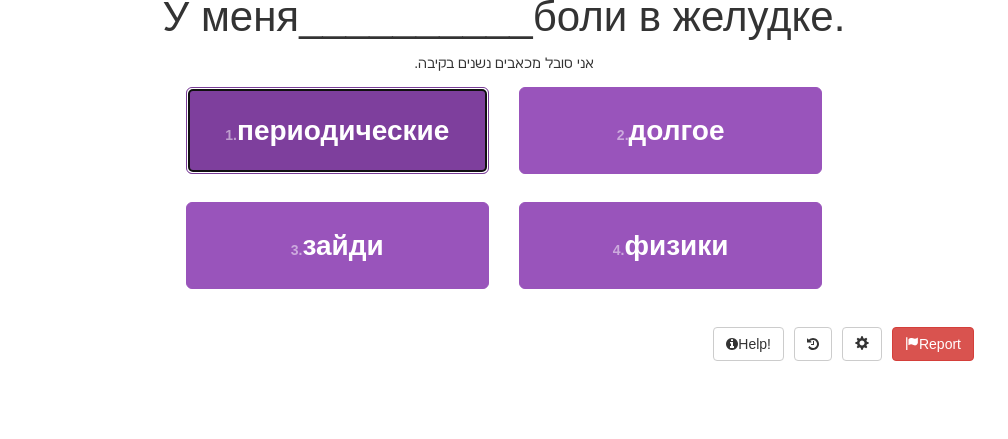 click on "1 .  периодические" at bounding box center (337, 130) 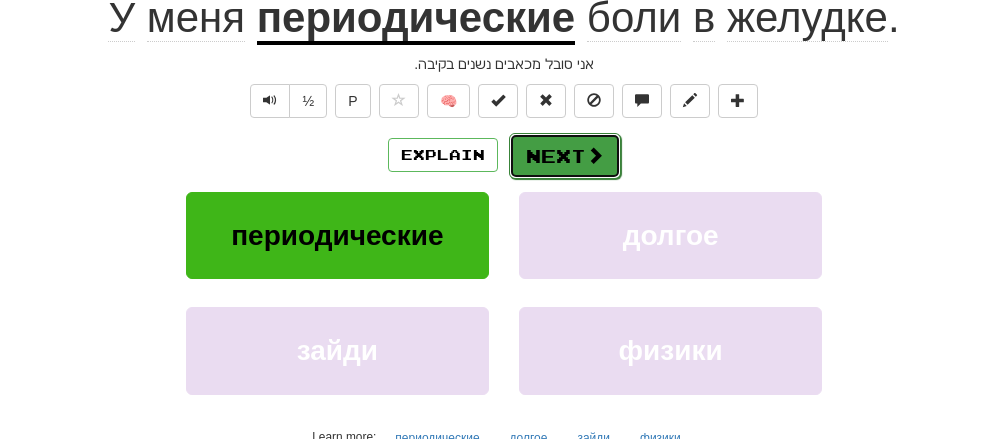 click on "Next" at bounding box center [565, 156] 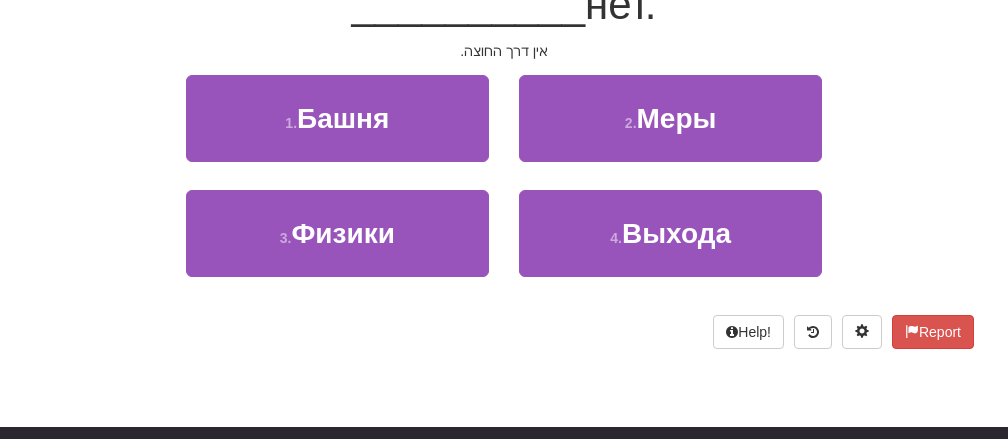 scroll, scrollTop: 208, scrollLeft: 0, axis: vertical 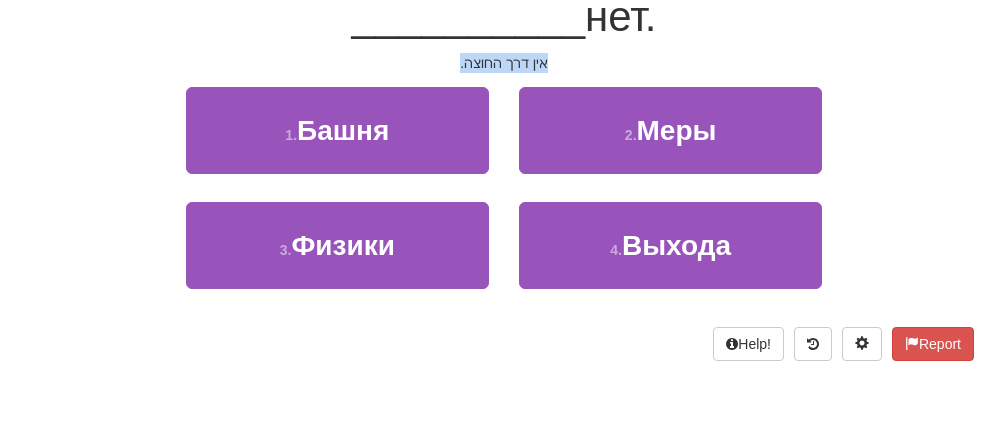 drag, startPoint x: 458, startPoint y: 75, endPoint x: 554, endPoint y: 75, distance: 96 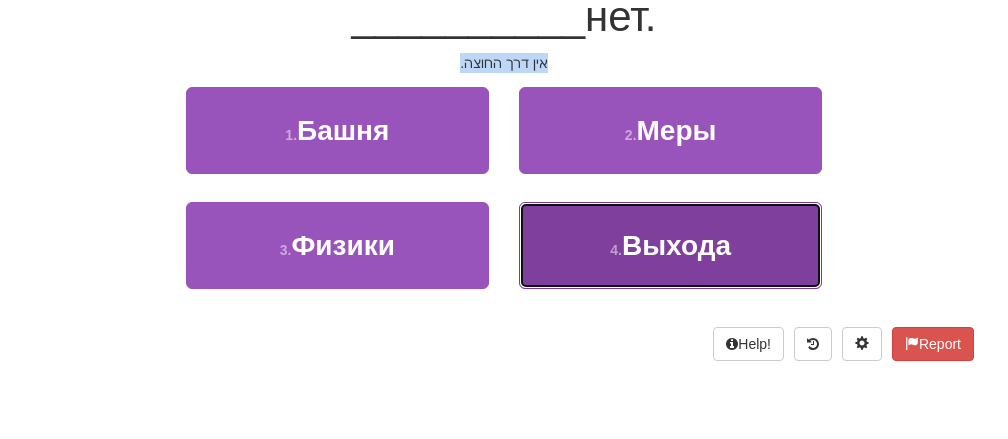 click on "4 .  Выхода" at bounding box center (670, 245) 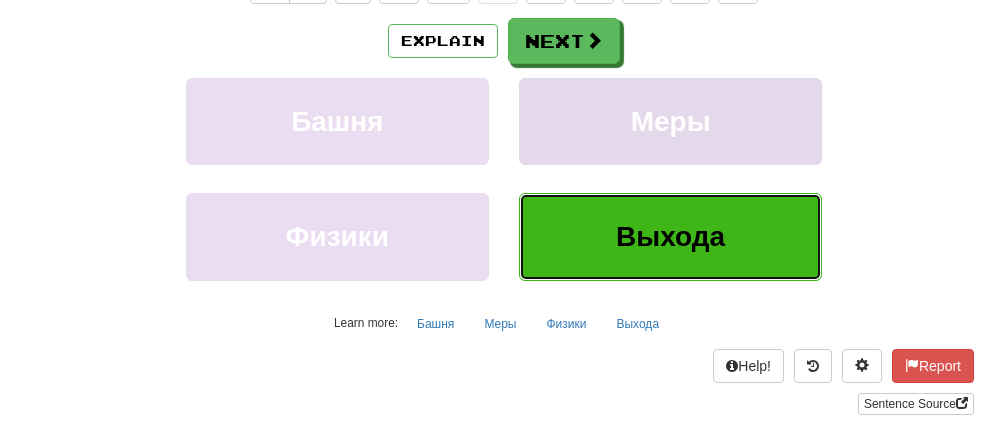 scroll, scrollTop: 116, scrollLeft: 0, axis: vertical 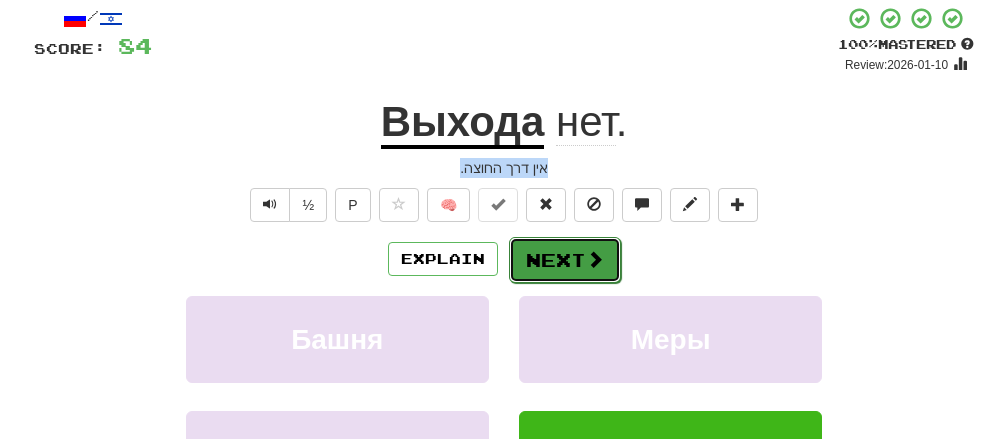 click on "Next" at bounding box center (565, 260) 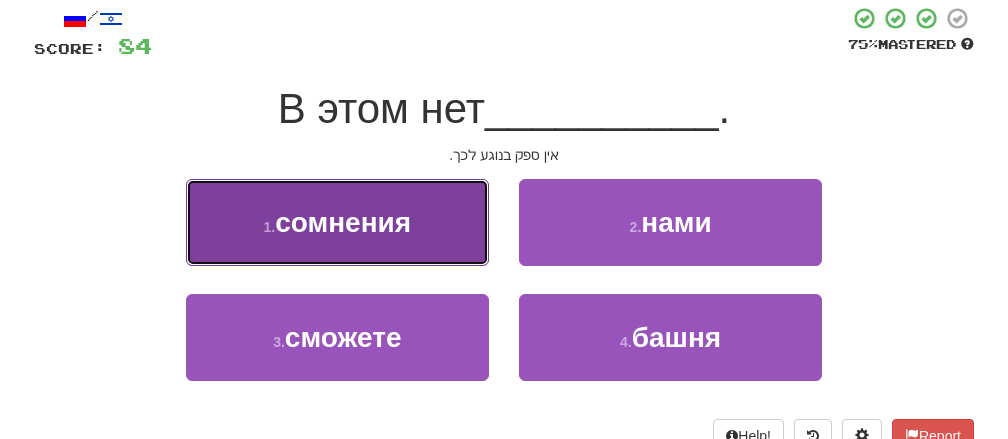 click on "1 .  сомнения" at bounding box center (337, 222) 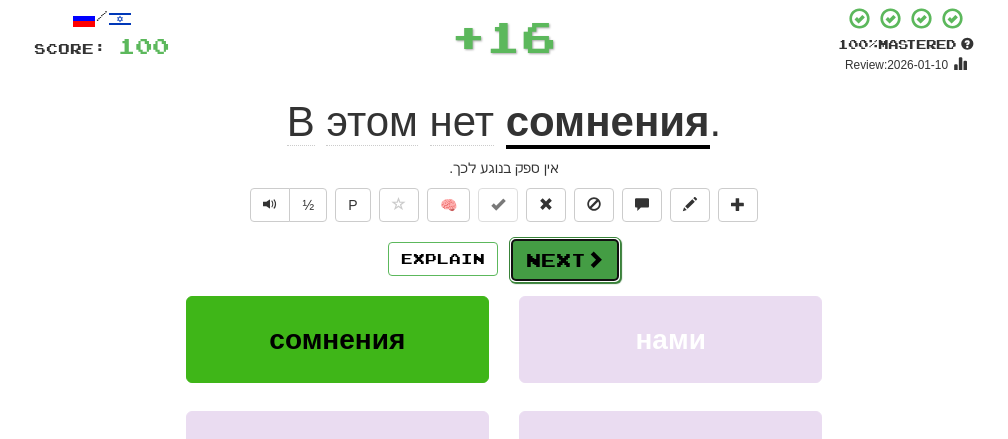 click on "Next" at bounding box center [565, 260] 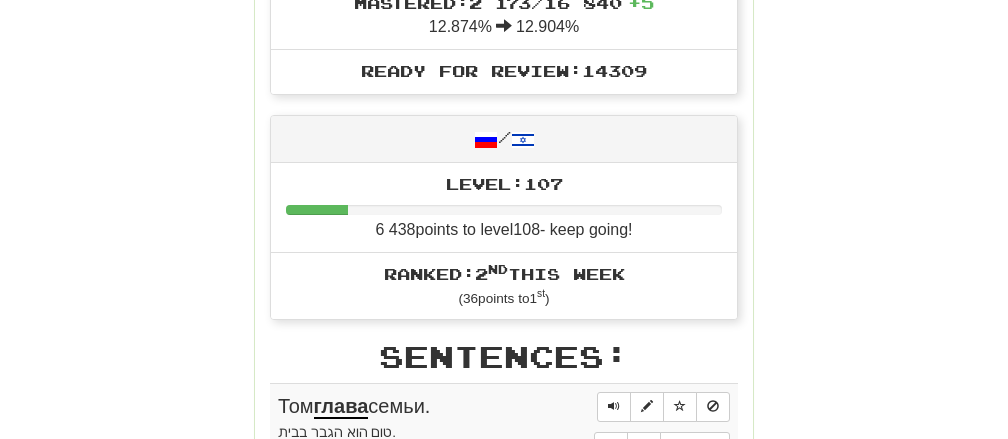 scroll, scrollTop: 1036, scrollLeft: 0, axis: vertical 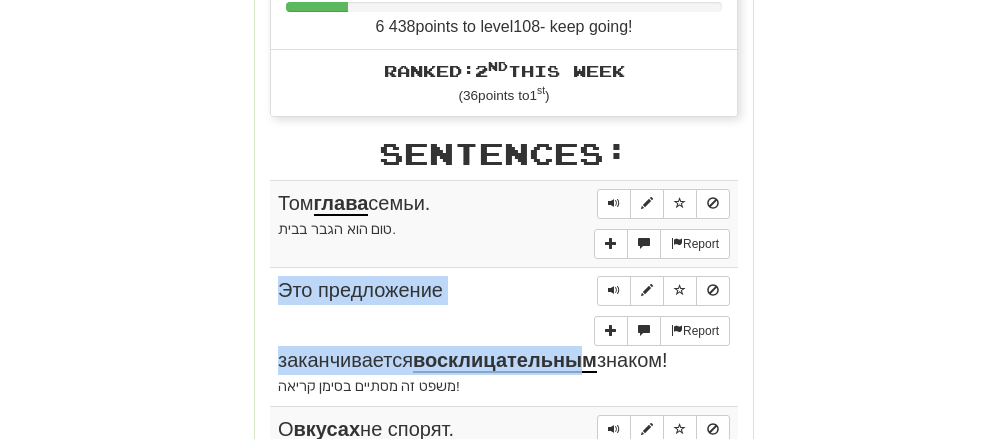 drag, startPoint x: 263, startPoint y: 195, endPoint x: 454, endPoint y: 336, distance: 237.40683 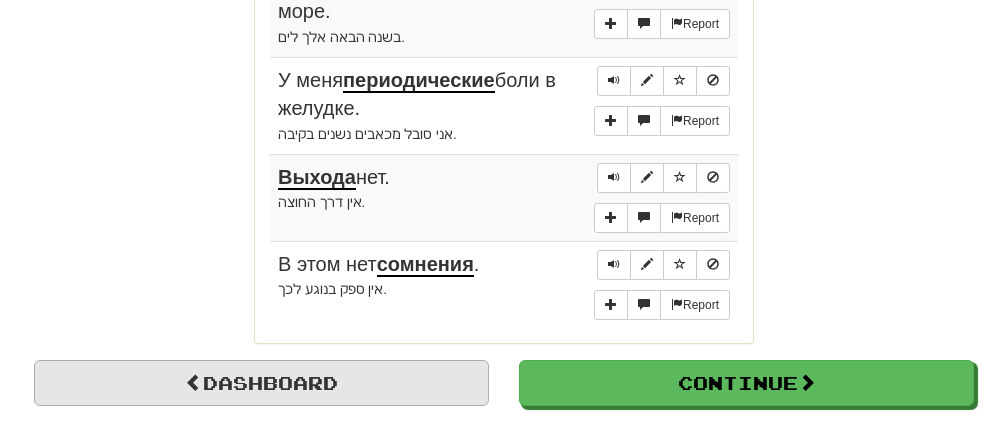 scroll, scrollTop: 1868, scrollLeft: 0, axis: vertical 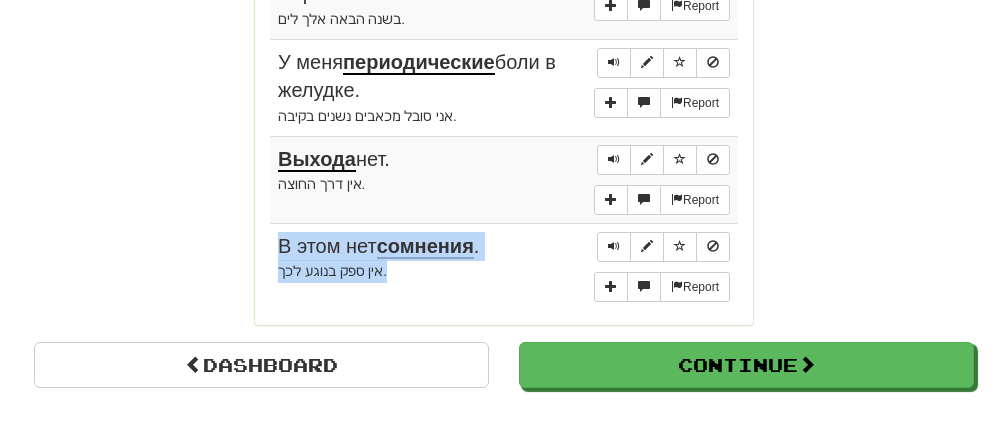 click on "Report В этом нет  сомнения . אין ספק בנוגע לכך." at bounding box center [504, 266] 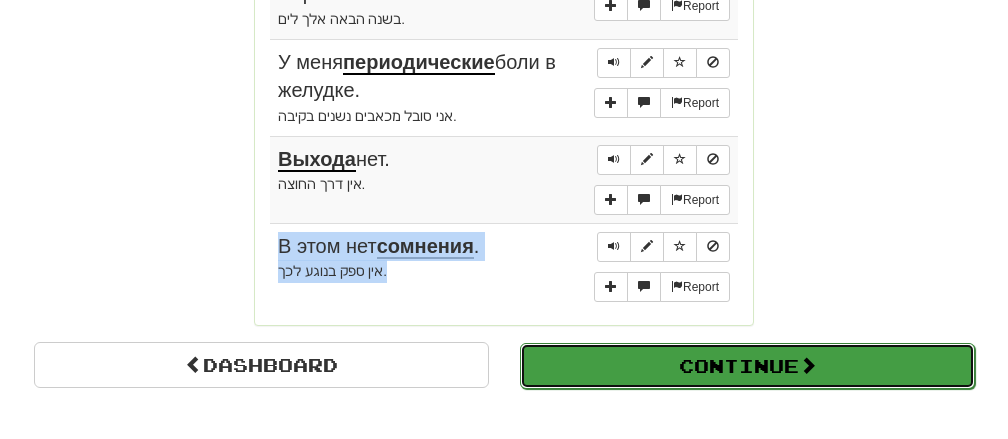 click on "Continue" at bounding box center (747, 366) 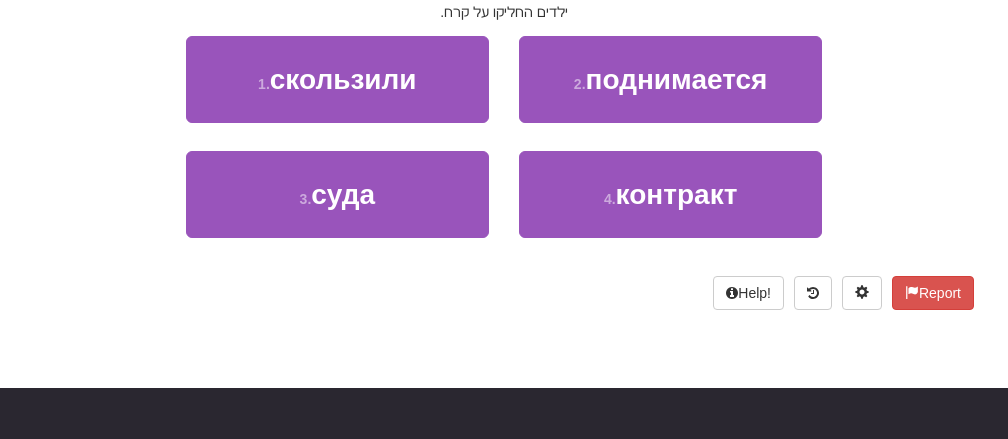 scroll, scrollTop: 34, scrollLeft: 0, axis: vertical 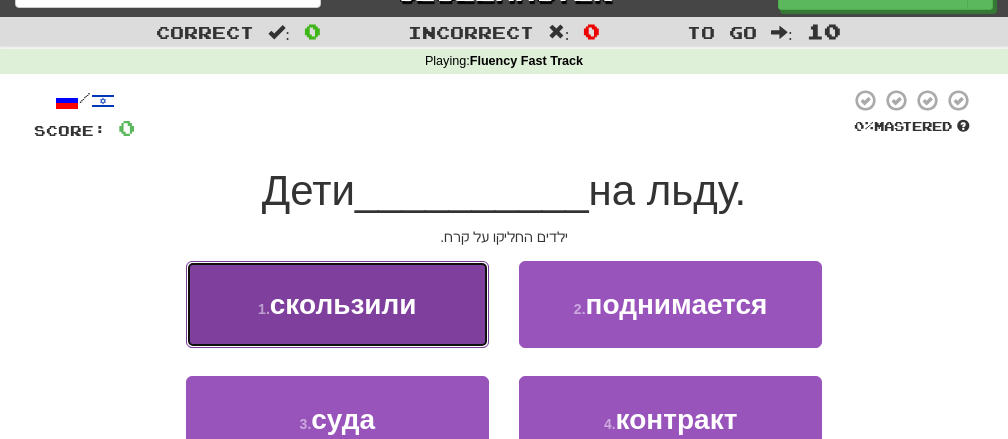 click on "скользили" at bounding box center [343, 304] 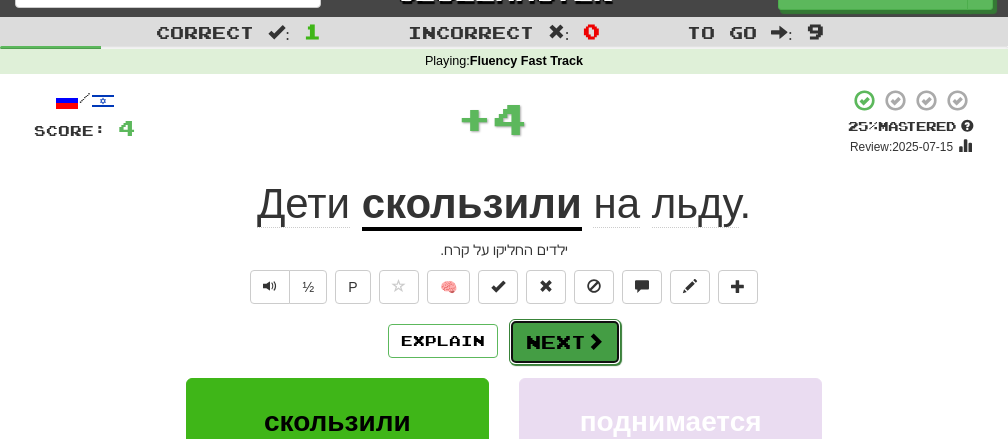 click on "Next" at bounding box center [565, 342] 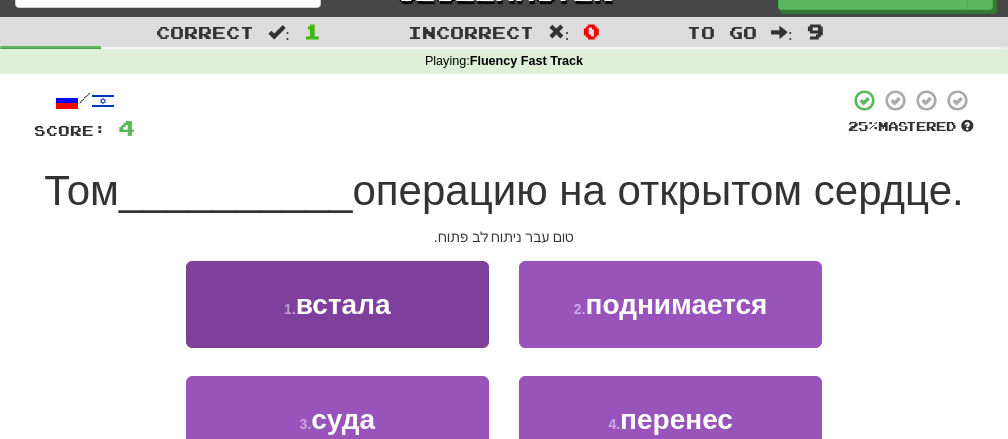 scroll, scrollTop: 138, scrollLeft: 0, axis: vertical 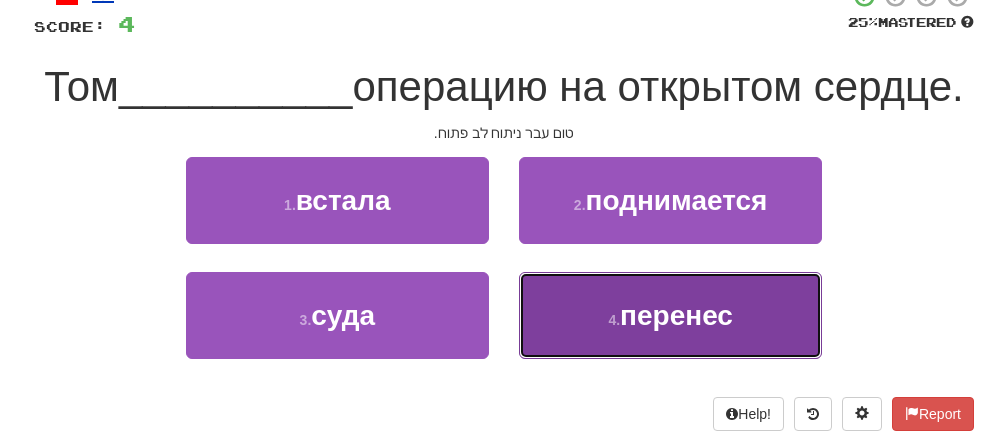 click on "перенес" at bounding box center (676, 315) 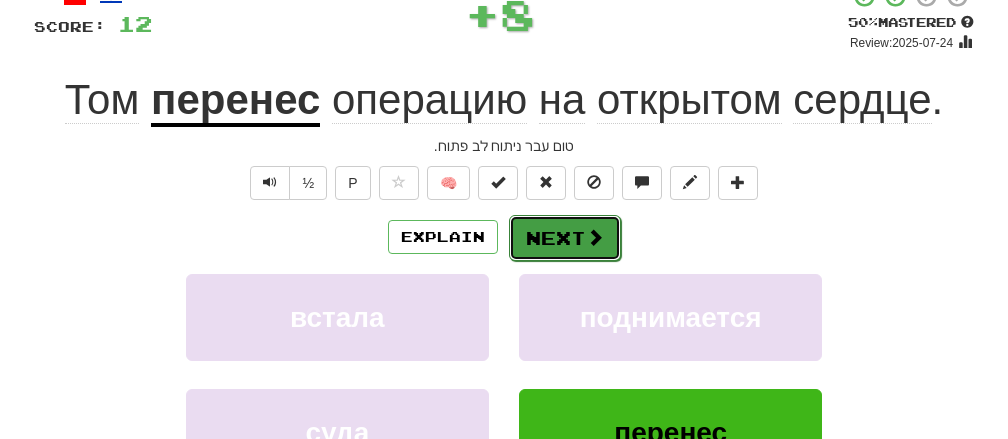 click on "Next" at bounding box center (565, 238) 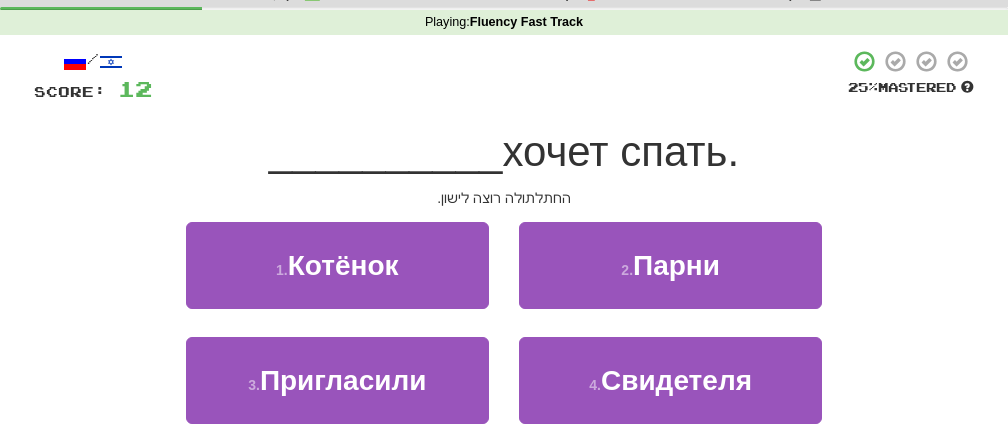 scroll, scrollTop: 104, scrollLeft: 0, axis: vertical 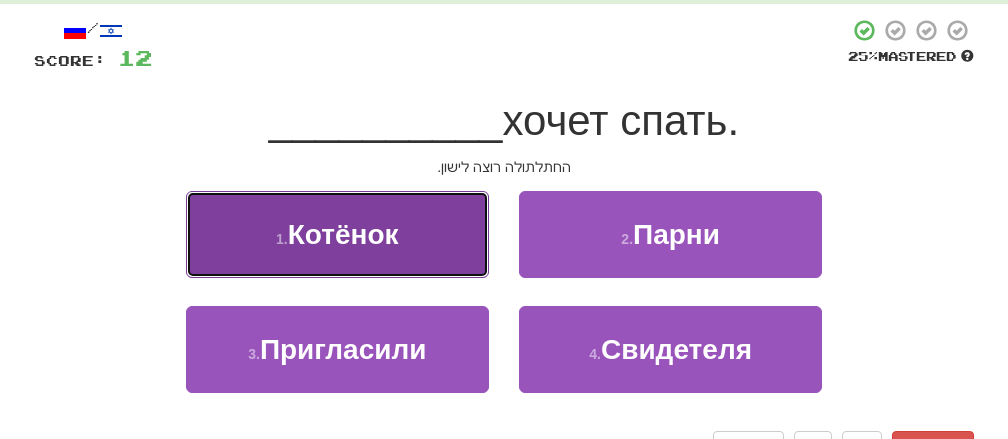 click on "Котёнок" at bounding box center [343, 234] 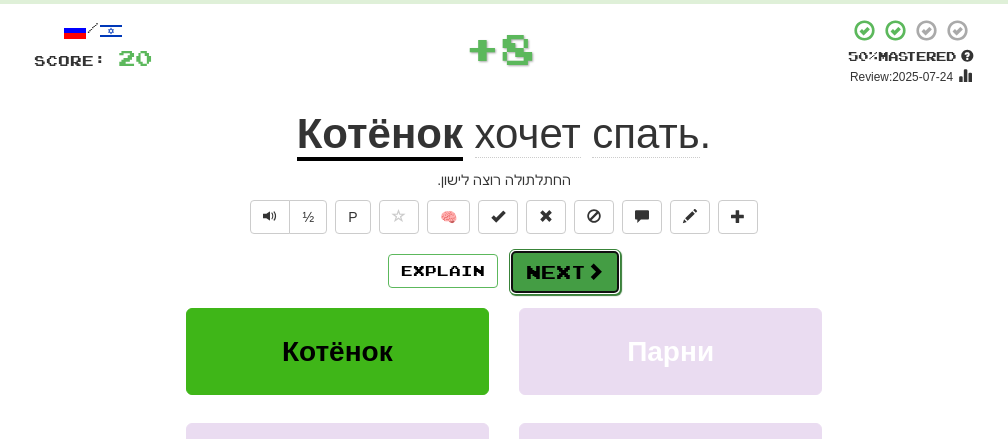 click on "Next" at bounding box center [565, 272] 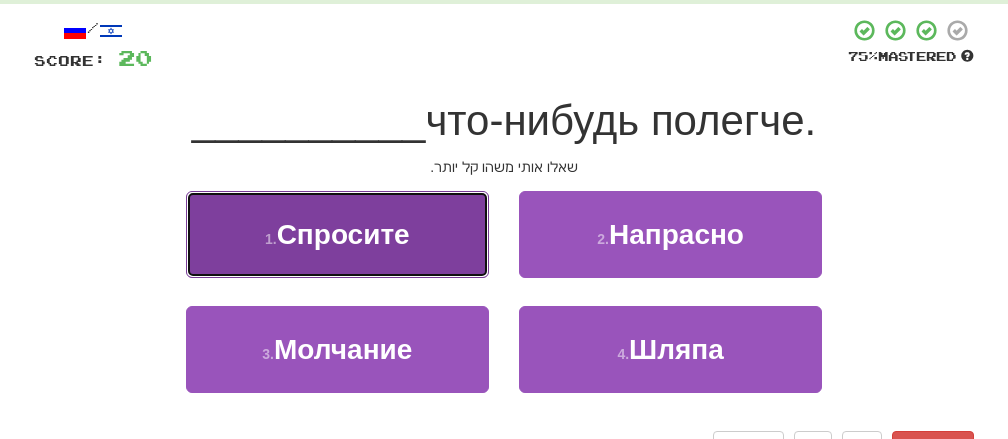 click on "Спросите" at bounding box center (343, 234) 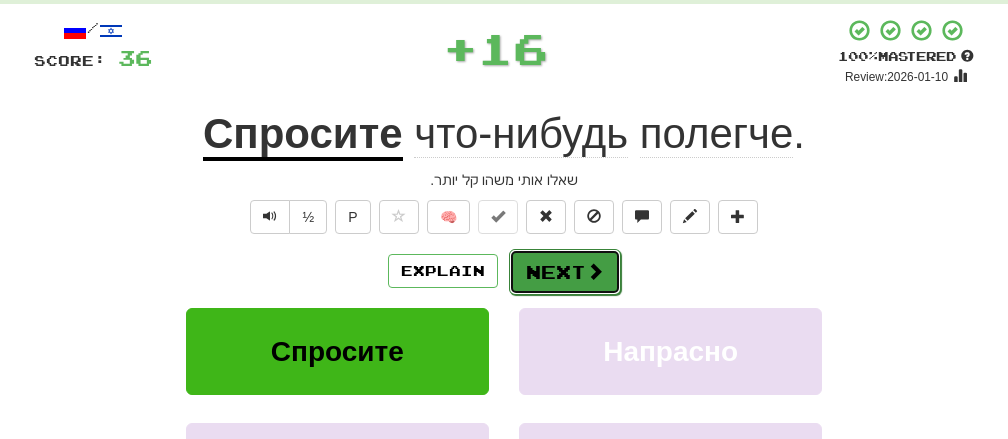 click at bounding box center [595, 271] 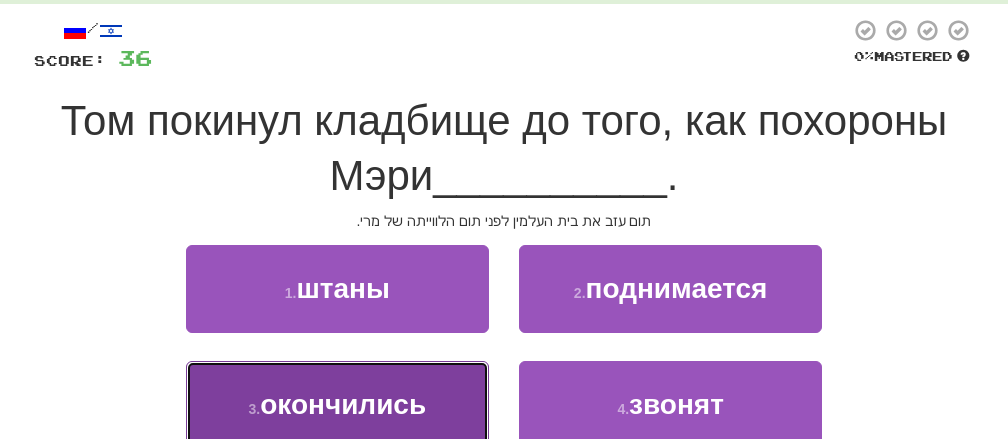click on "окончились" at bounding box center [343, 404] 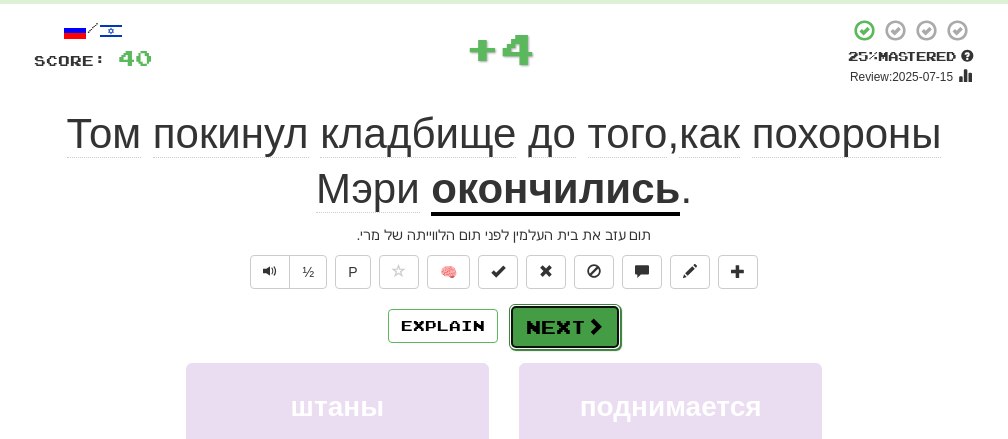 click at bounding box center (595, 326) 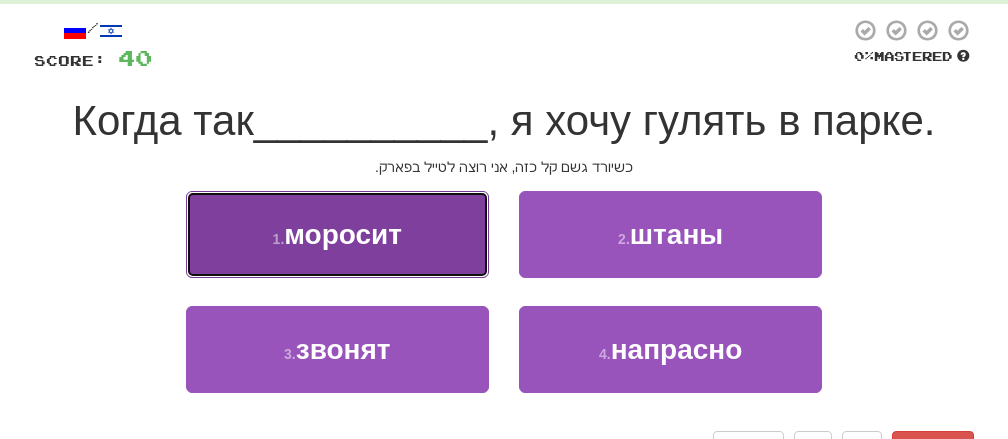 click on "моросит" at bounding box center [343, 234] 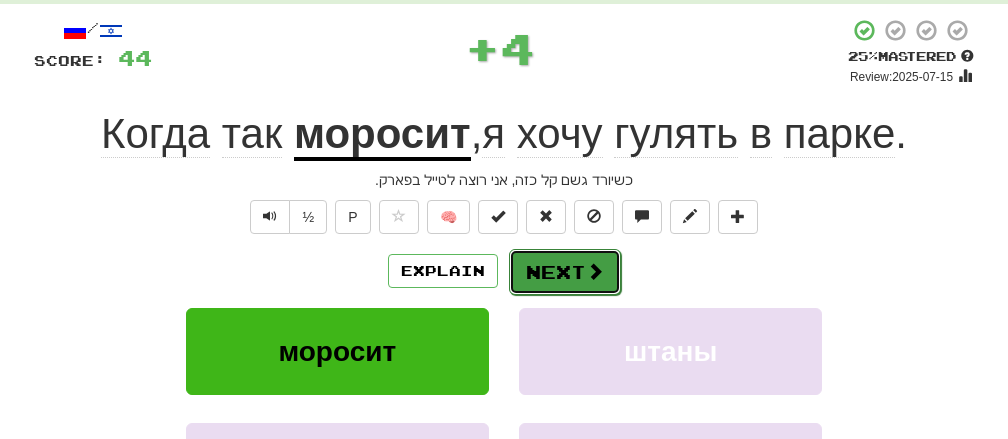 click on "Next" at bounding box center (565, 272) 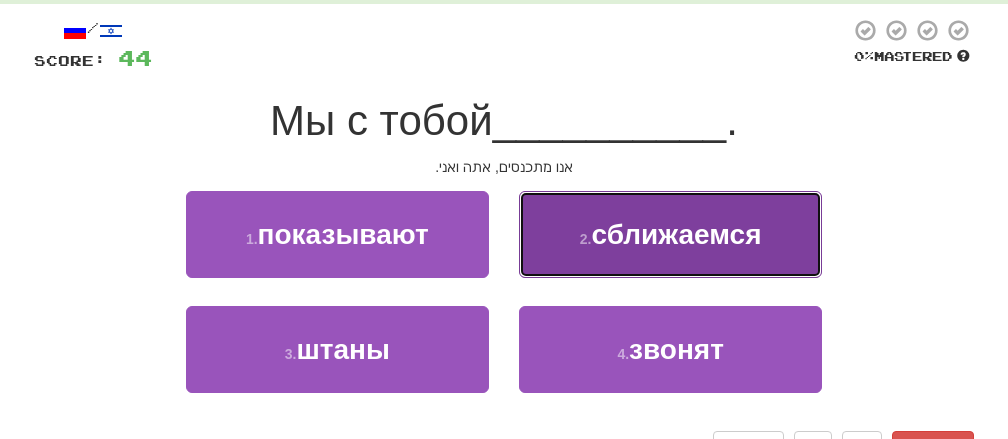 click on "сближаемся" at bounding box center [676, 234] 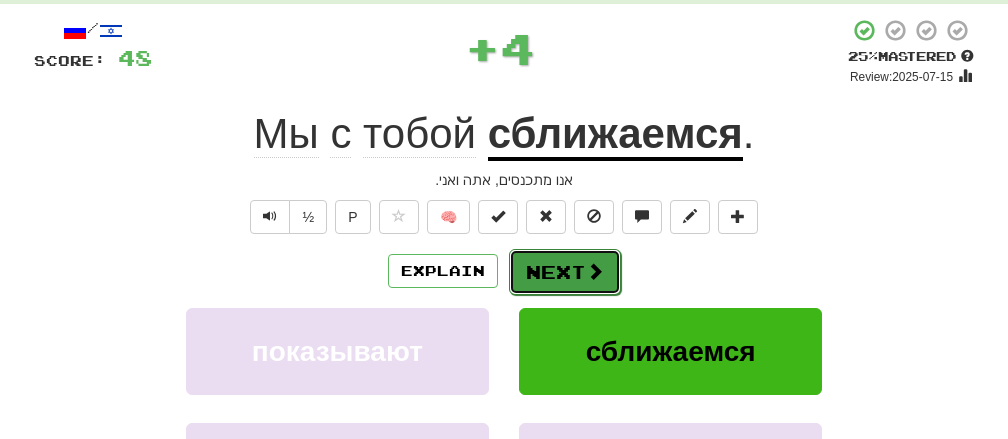 click on "Next" at bounding box center (565, 272) 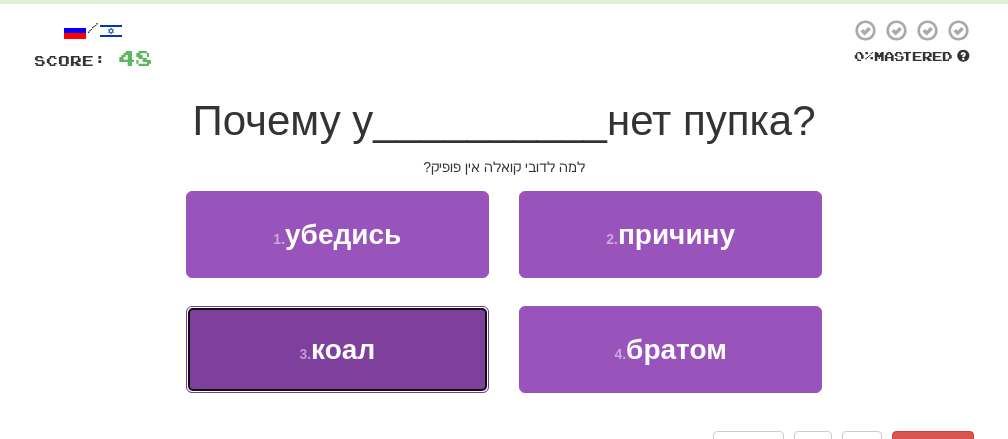 click on "3 .  коал" at bounding box center [337, 349] 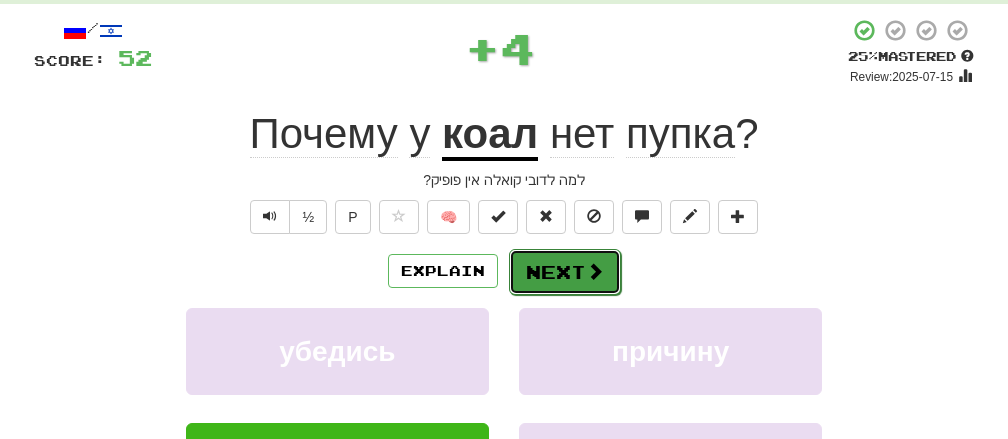 click on "Next" at bounding box center (565, 272) 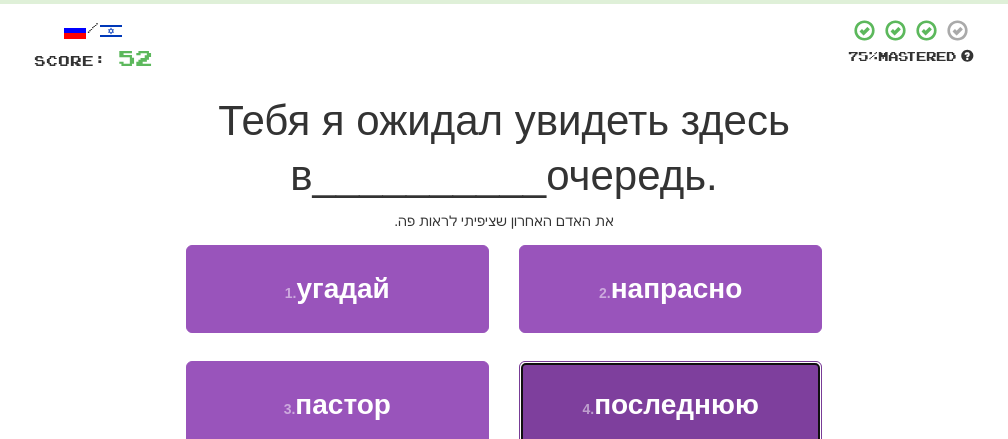 click on "последнюю" at bounding box center (676, 404) 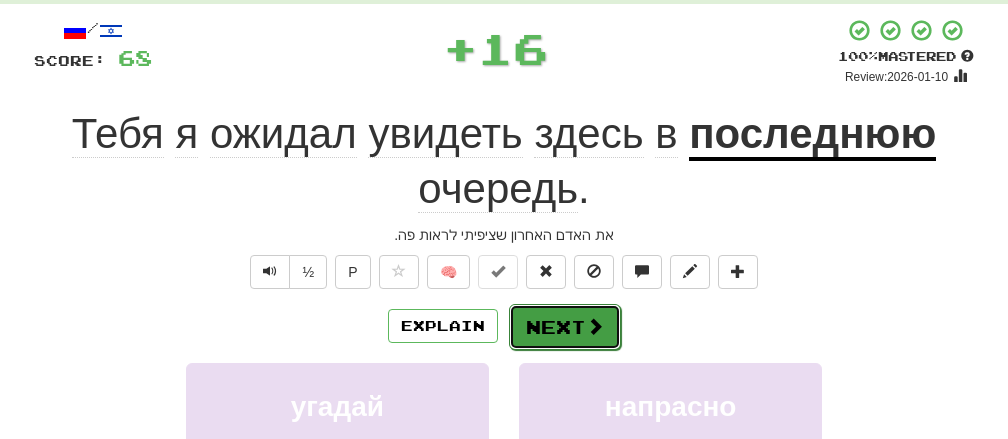 click on "Next" at bounding box center [565, 327] 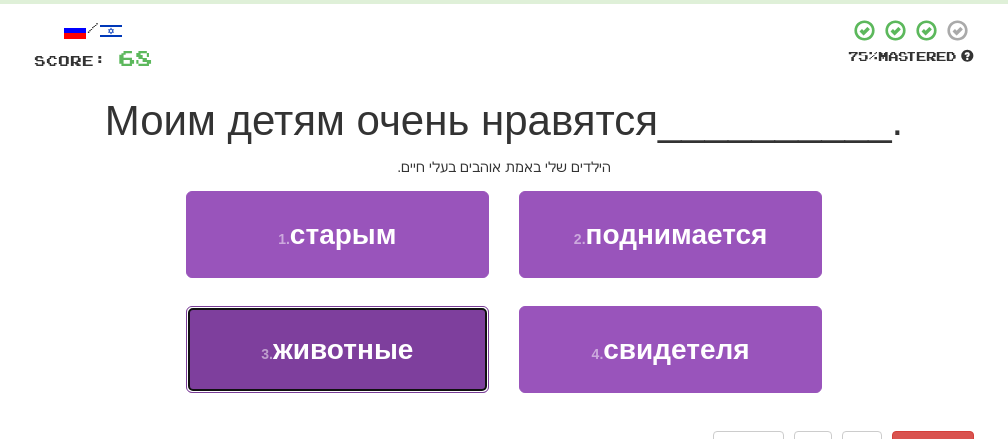 click on "3 .  животные" at bounding box center [337, 349] 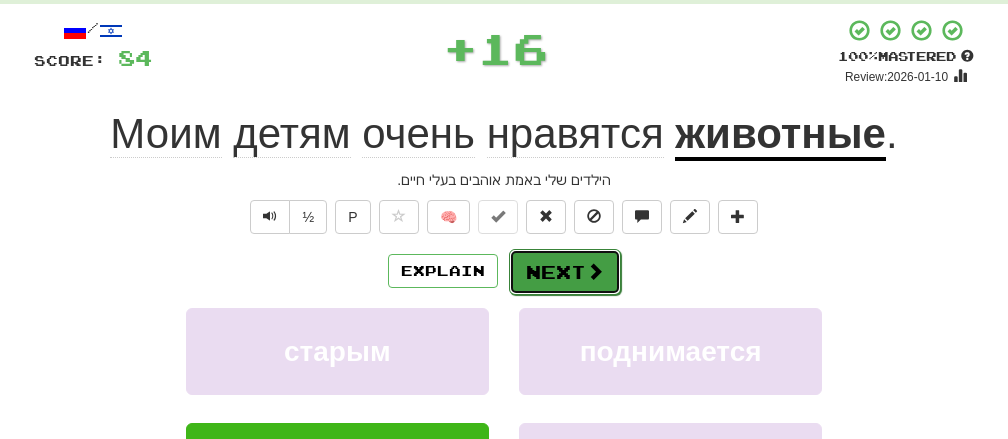 click at bounding box center (595, 271) 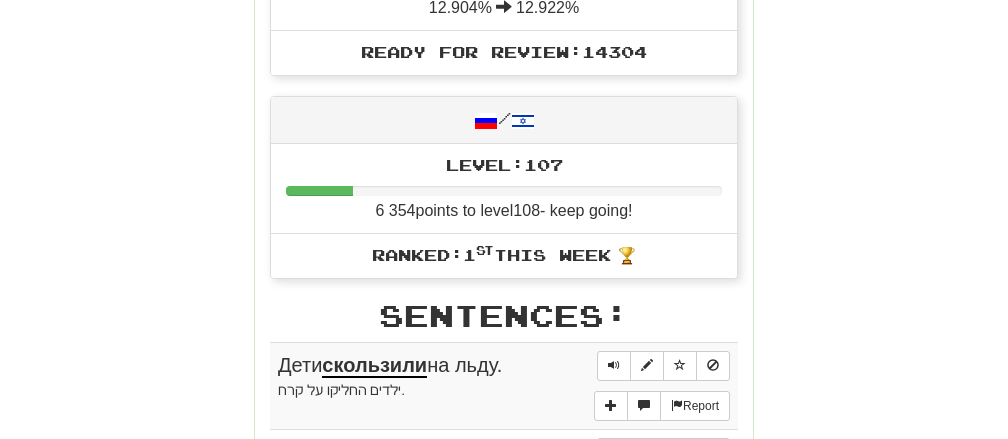 scroll, scrollTop: 1040, scrollLeft: 0, axis: vertical 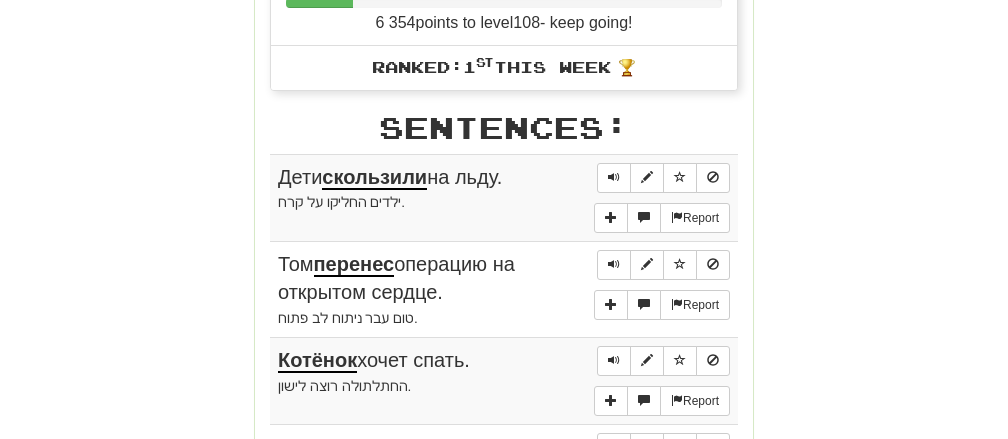 drag, startPoint x: 233, startPoint y: 170, endPoint x: 505, endPoint y: 333, distance: 317.10092 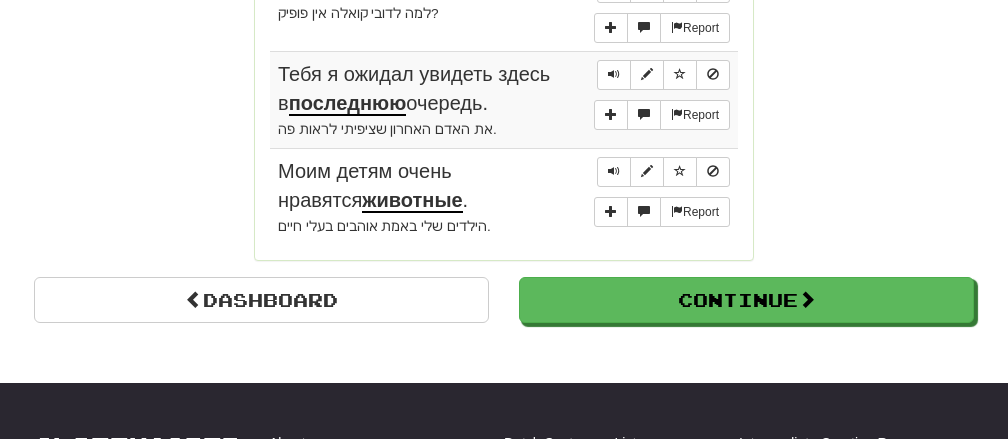 scroll, scrollTop: 1872, scrollLeft: 0, axis: vertical 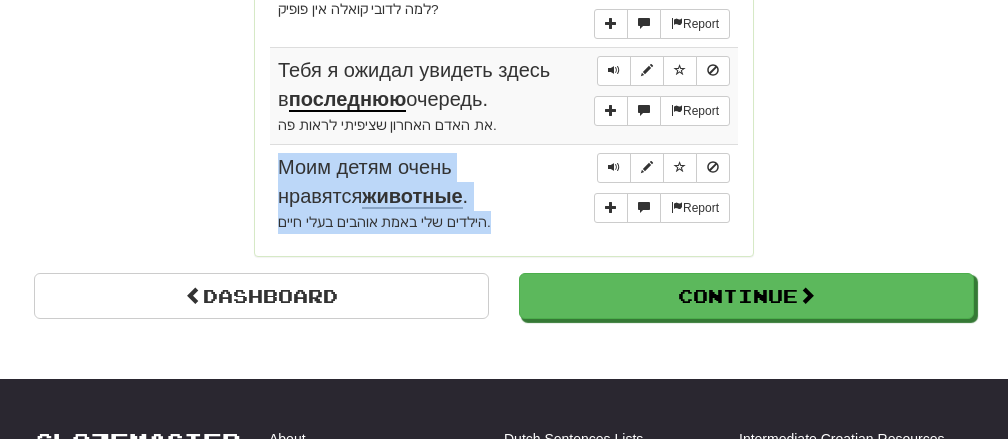 click on "Stats: Score:   + 84 Time:   1 : 21 New:   5 Review:   5 Correct:   10 Incorrect:   0 Get fluent faster. Get  Clozemaster Pro   Progress: Fluency Fast Track Playing:  15 062  /  16 840 + 5 89.412% 89.442% Mastered:  2 176  /  16 840 + 3 12.904% 12.922% Ready for Review:  14304  /  Level:  107 6 354  points to level  108  - keep going! Ranked:  1 st  this week 🏆 Sentences:  Report Дети  скользили  на льду. ילדים החליקו על קרח.  Report Том  перенес  операцию на открытом сердце. טום עבר ניתוח לב פתוח.  Report Котёнок  хочет спать. החתלתולה רוצה לישון.  Report Спросите  что-нибудь полегче. שאלו אותי משהו קל יותר.  Report Том покинул кладбище до того, как похороны Мэри  окончились . תום עזב את בית העלמין לפני תום הלווייתה של מרי.  Report Когда так  . ." at bounding box center [504, -659] 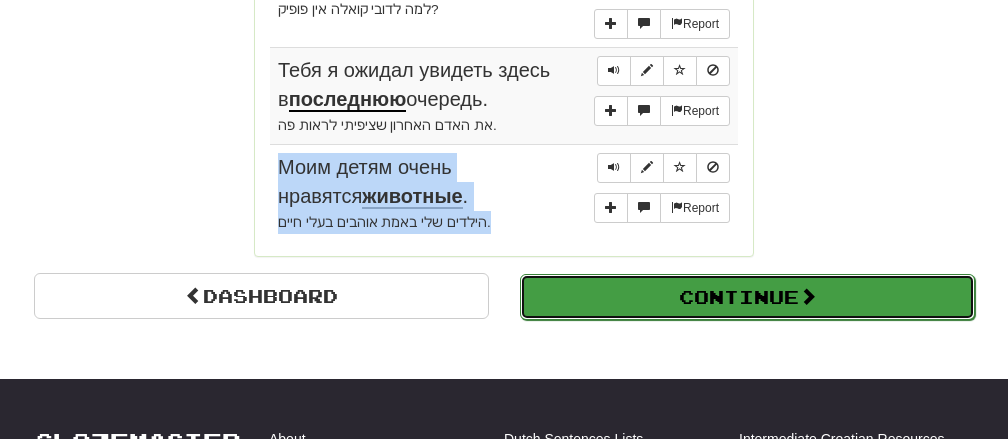 click on "Continue" at bounding box center (747, 297) 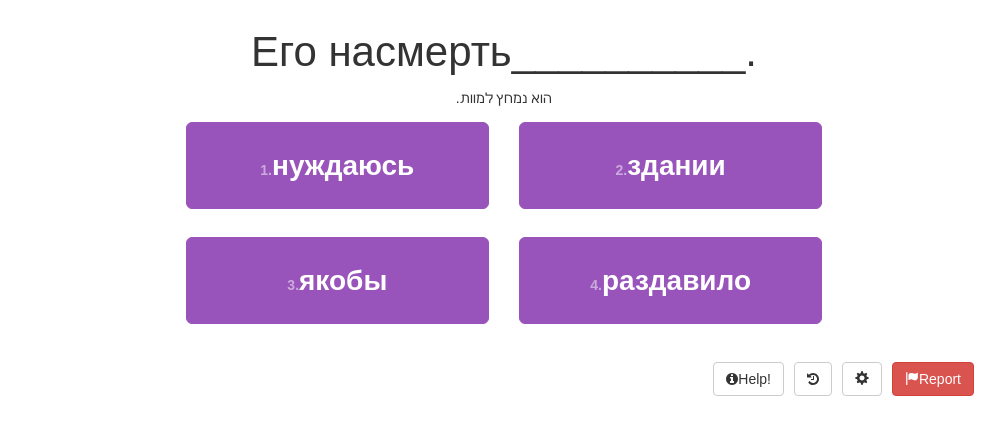 scroll, scrollTop: 138, scrollLeft: 0, axis: vertical 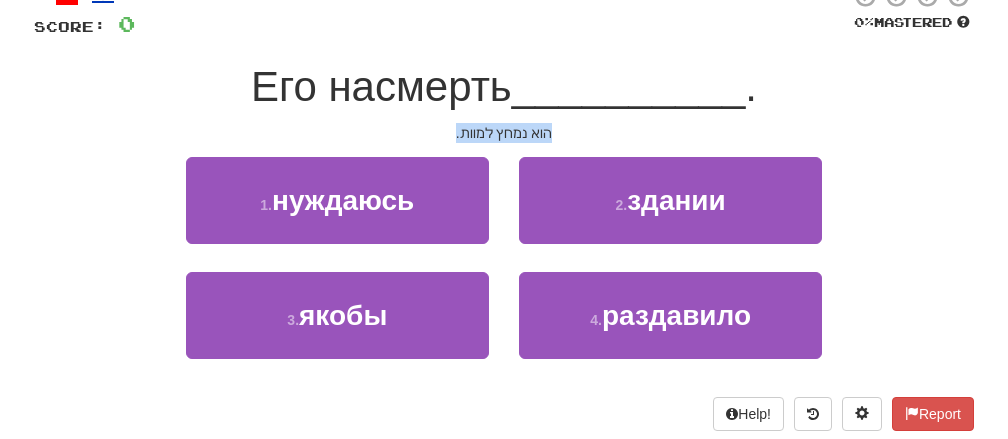 drag, startPoint x: 443, startPoint y: 139, endPoint x: 639, endPoint y: 143, distance: 196.04082 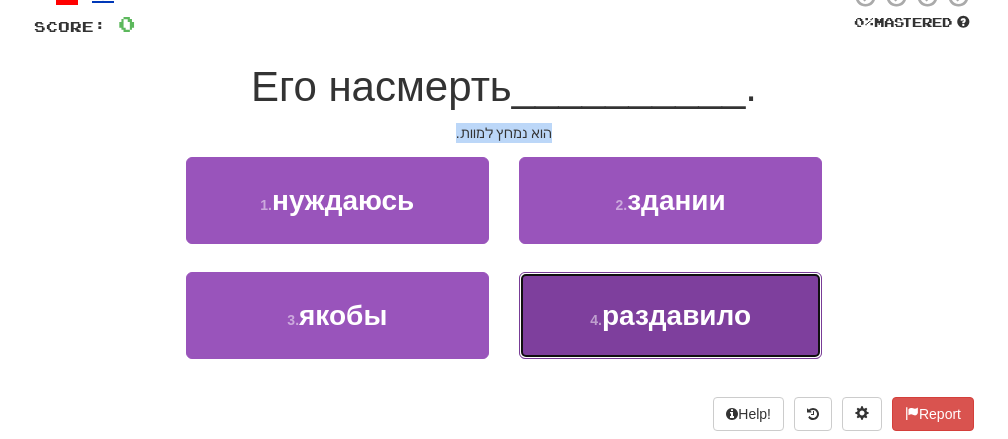 click on "раздавило" at bounding box center (676, 315) 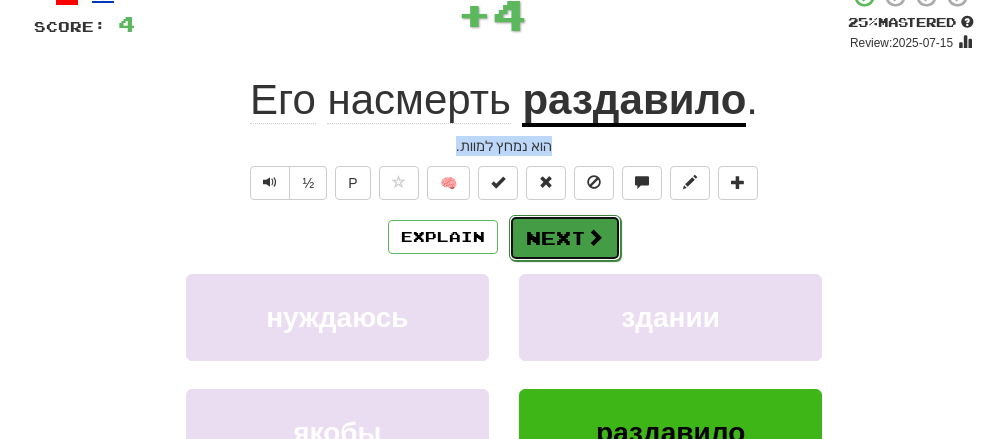click on "Next" at bounding box center (565, 238) 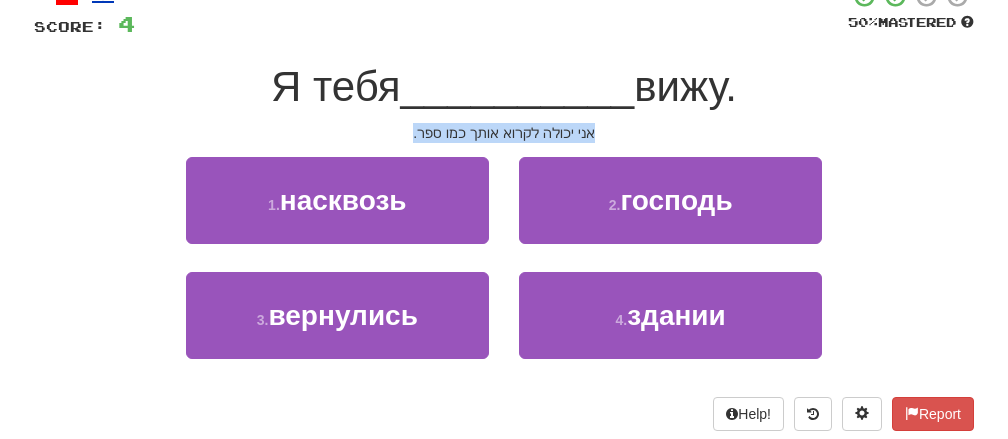 drag, startPoint x: 410, startPoint y: 136, endPoint x: 606, endPoint y: 127, distance: 196.20653 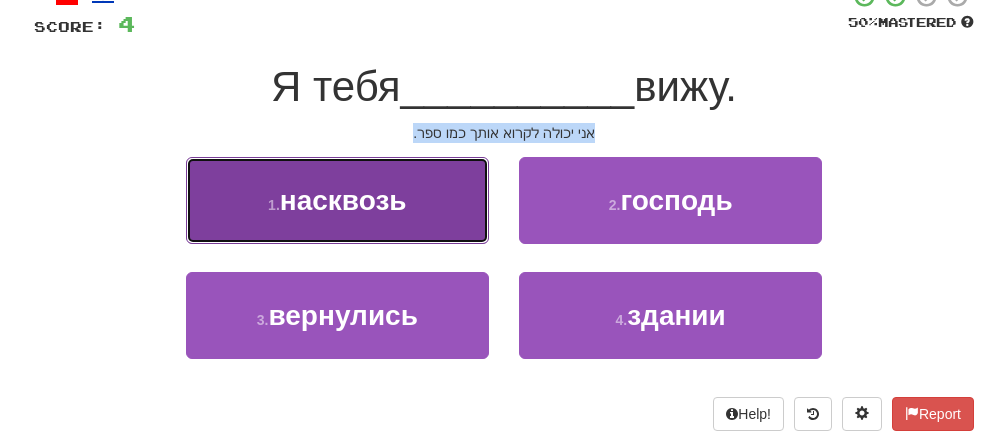 click on "1 .  насквозь" at bounding box center (337, 200) 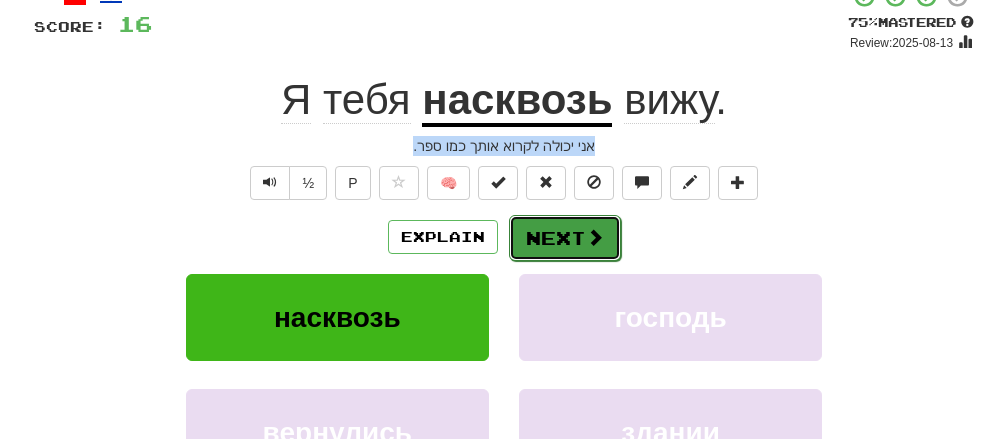 click on "Next" at bounding box center (565, 238) 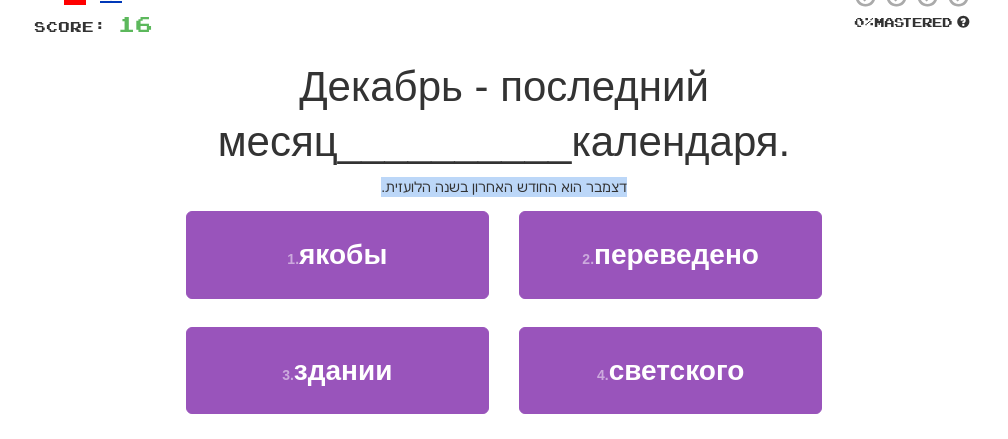 drag, startPoint x: 375, startPoint y: 188, endPoint x: 627, endPoint y: 195, distance: 252.0972 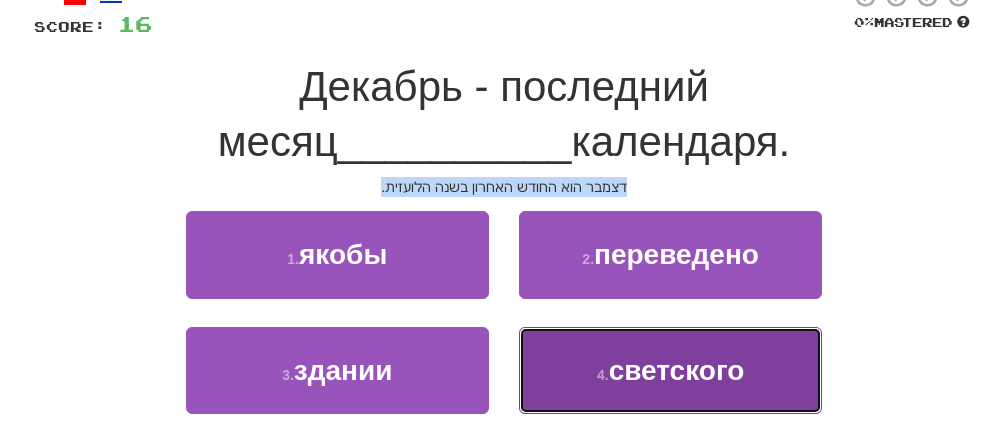 click on "светского" at bounding box center (677, 370) 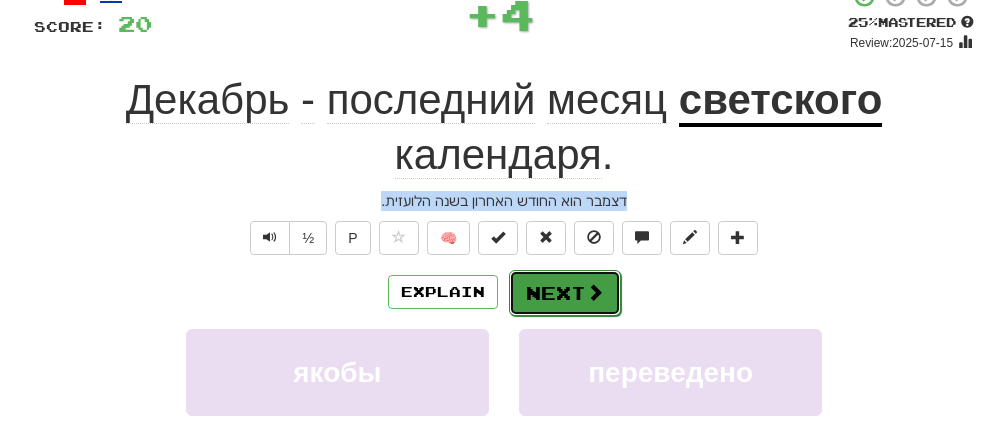 click on "Next" at bounding box center [565, 293] 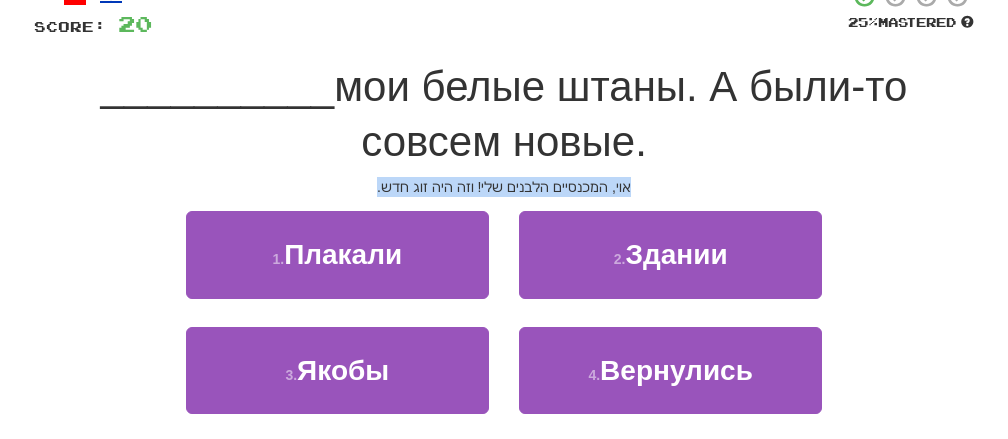 drag, startPoint x: 344, startPoint y: 207, endPoint x: 691, endPoint y: 203, distance: 347.02304 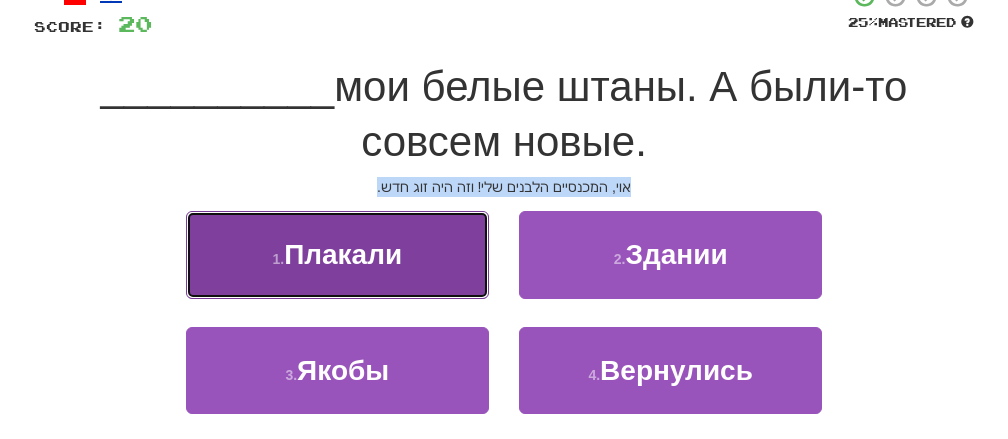 click on "Плакали" at bounding box center [343, 254] 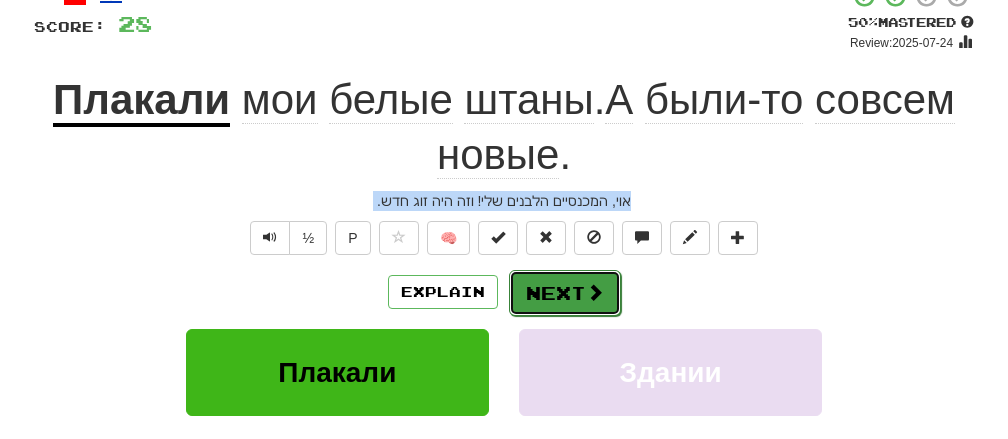 click on "Next" at bounding box center [565, 293] 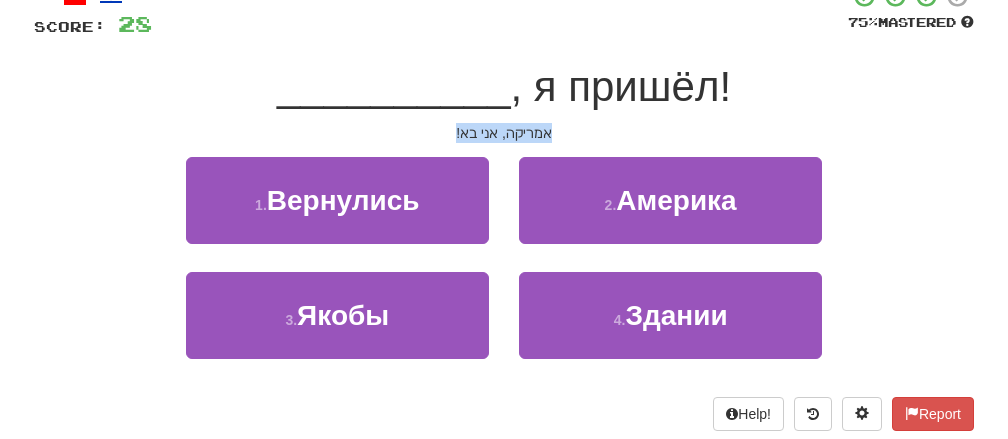 copy on "אוי, המכנסיים הלבנים שלי! וזה היה זוג חדש. ½ P 🧠 Explain Next" 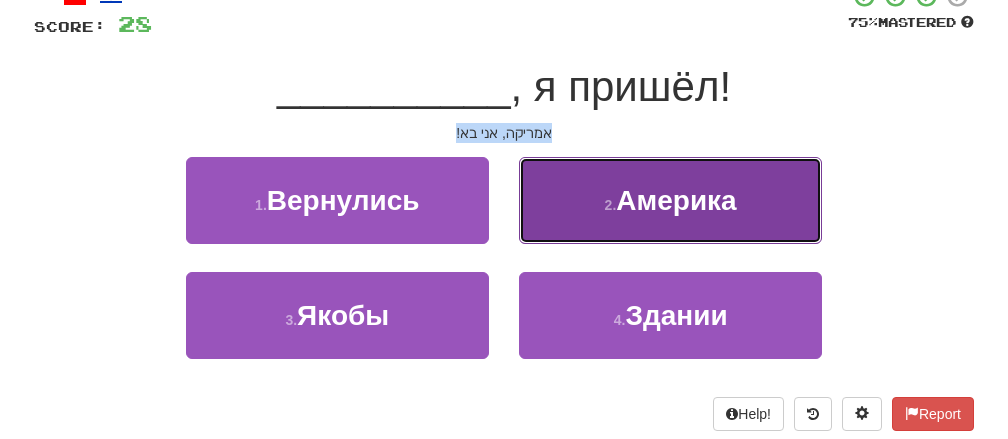 click on "2 .  Америка" at bounding box center [670, 200] 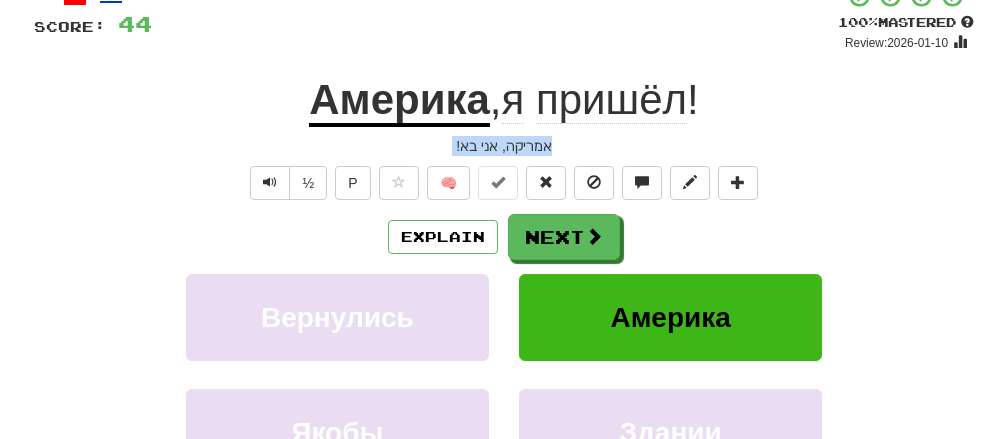 copy on "אוי, המכנסיים הלבנים שלי! וזה היה זוג חדש. ½ P 🧠 Explain Next" 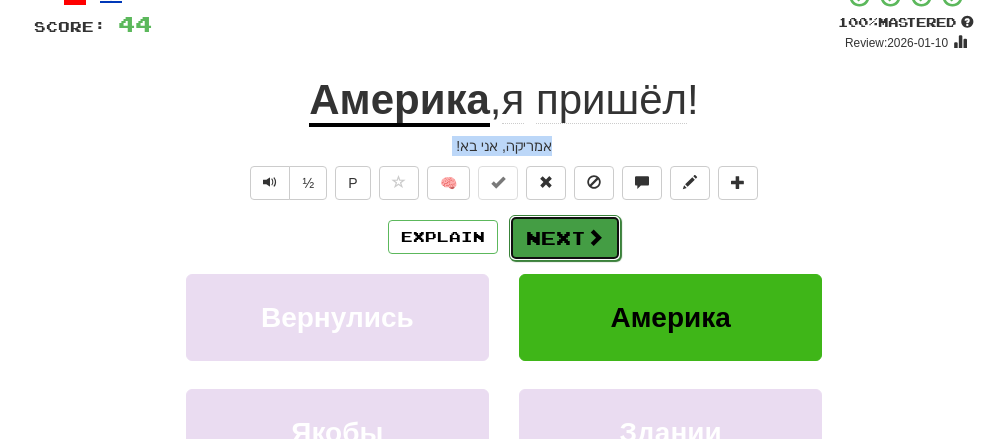 click at bounding box center (595, 237) 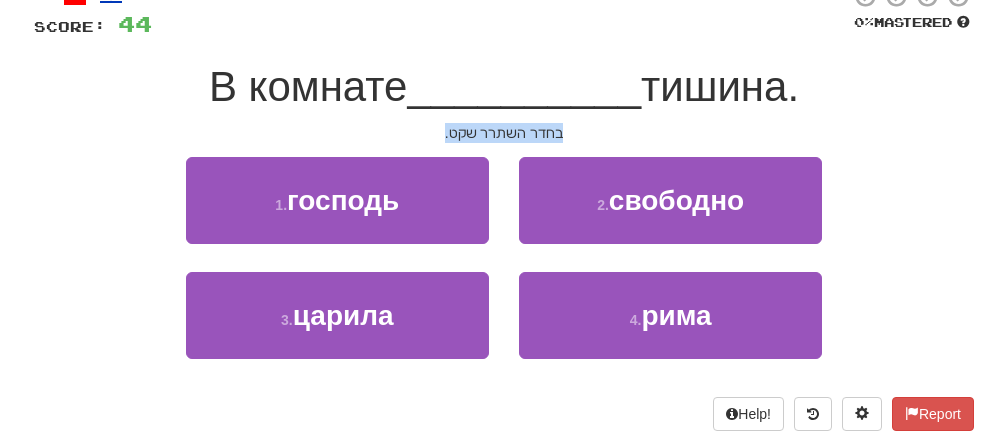 copy on "אוי, המכנסיים הלבנים שלי! וזה היה זוג חדש. ½ P 🧠 Explain Next" 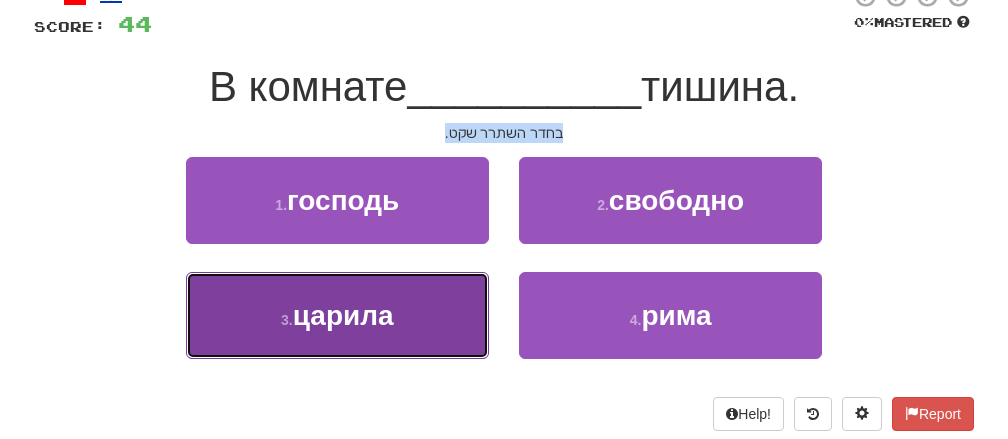 click on "царила" at bounding box center (343, 315) 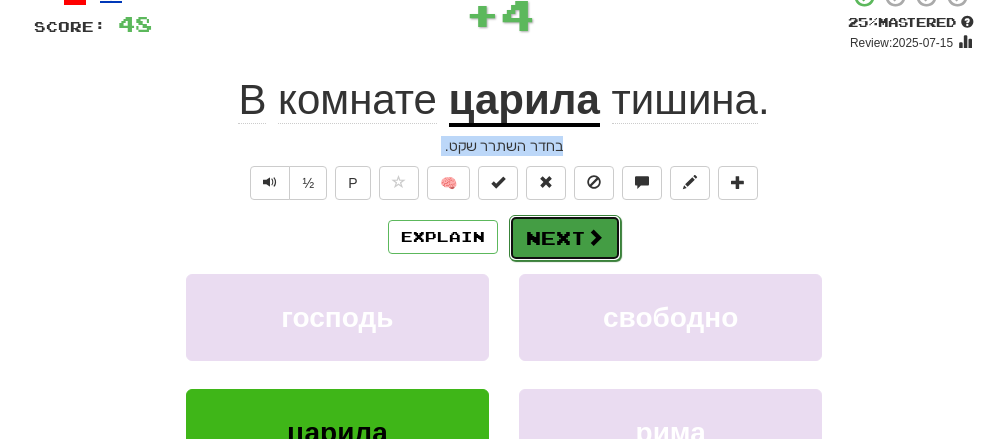 click on "Next" at bounding box center [565, 238] 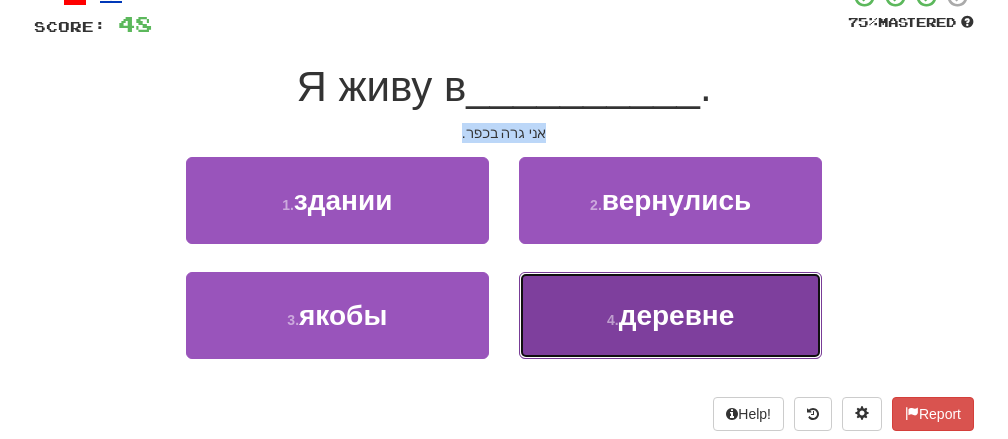 click on "4 .  деревне" at bounding box center [670, 315] 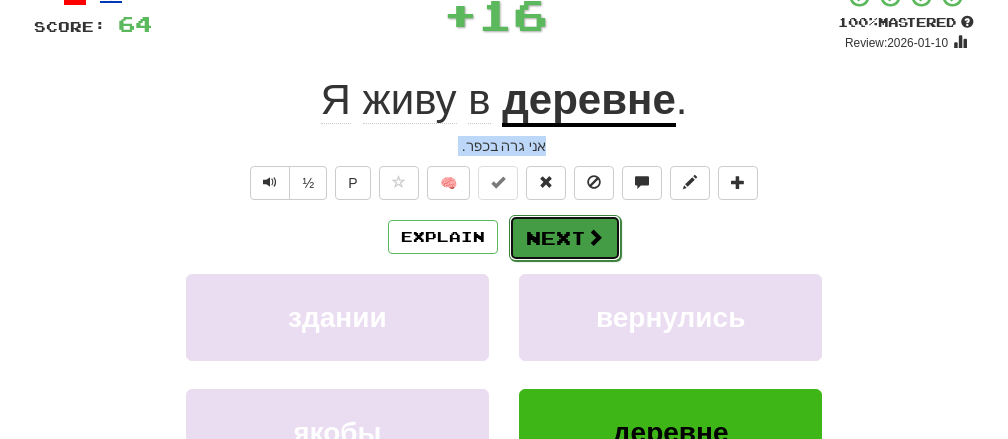 click at bounding box center [595, 237] 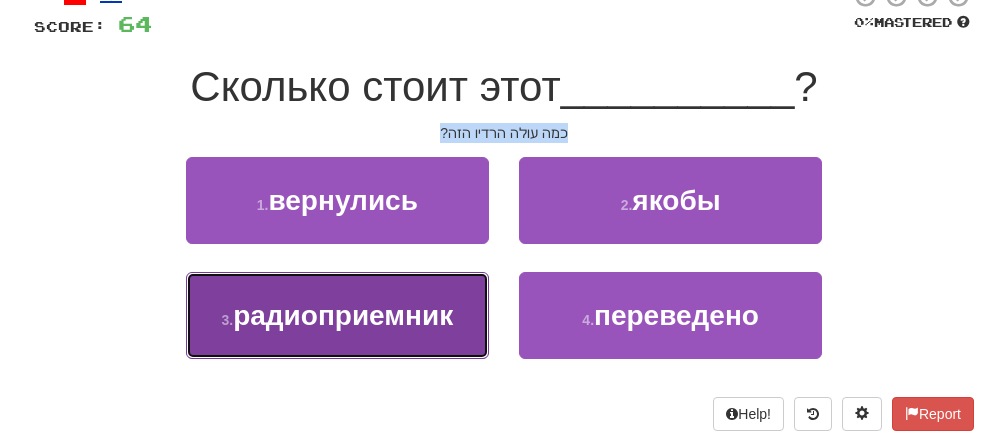 click on "радиоприемник" at bounding box center (343, 315) 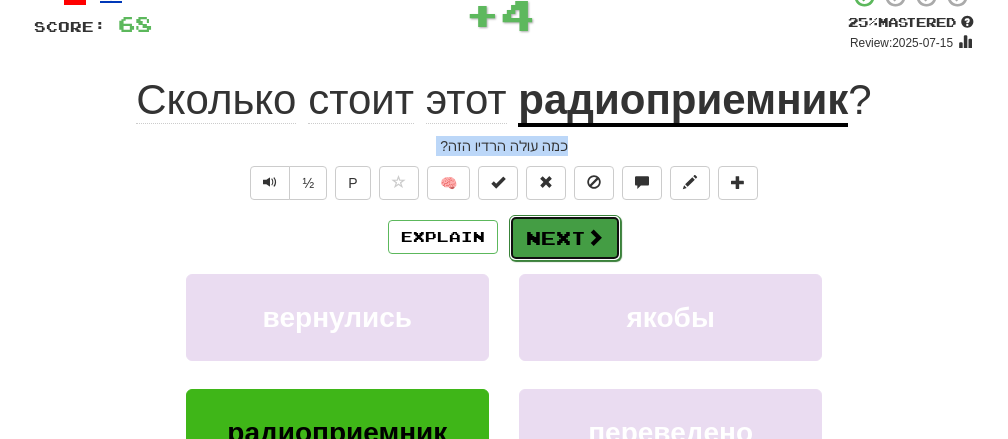 click on "Next" at bounding box center (565, 238) 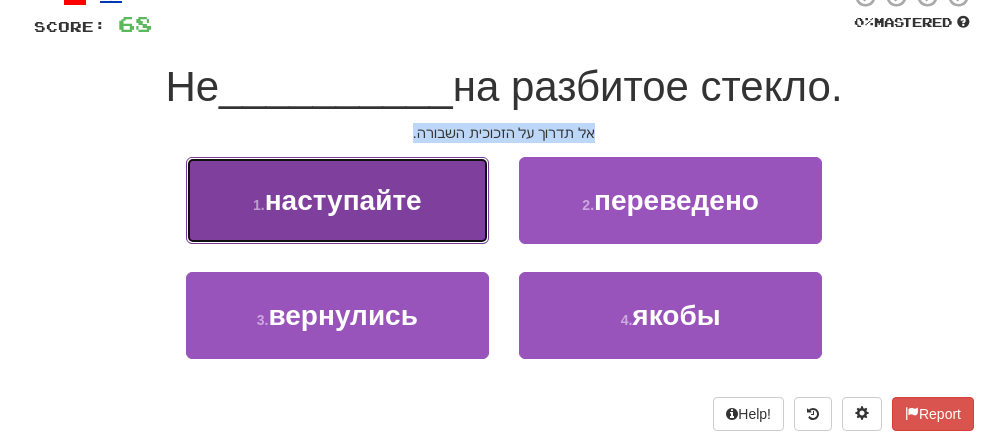 click on "наступайте" at bounding box center (343, 200) 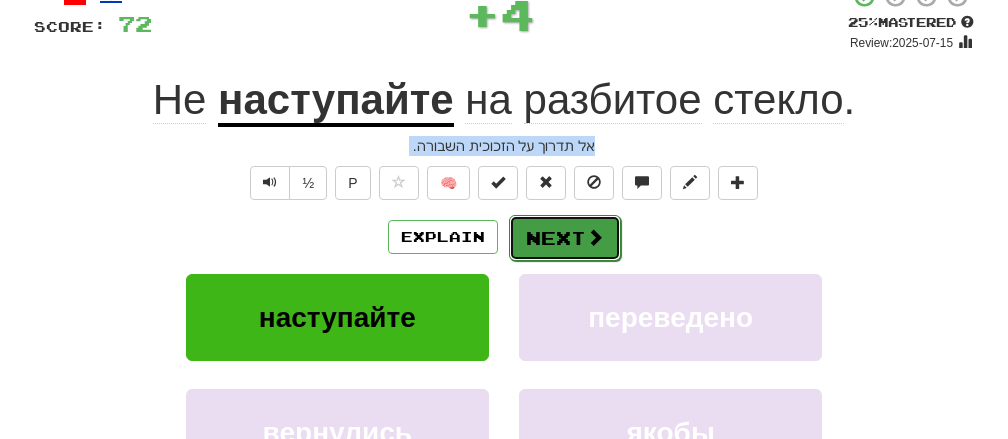 click on "Next" at bounding box center (565, 238) 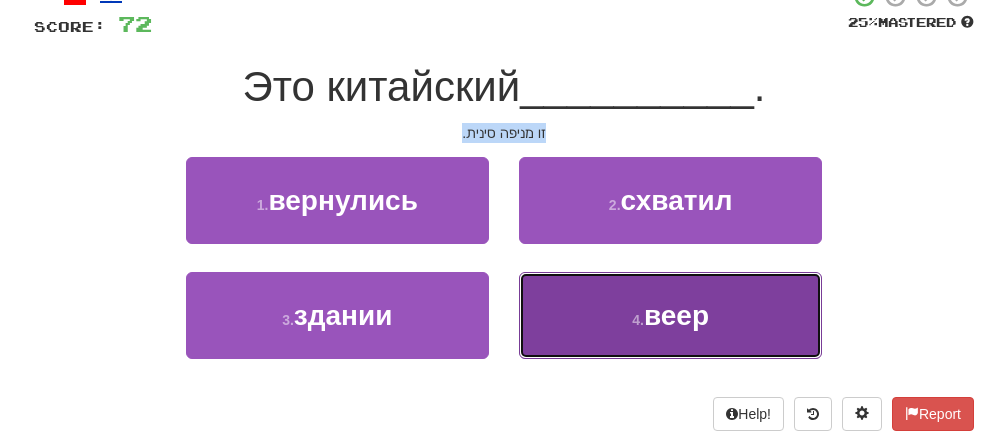 click on "4 .  веер" at bounding box center [670, 315] 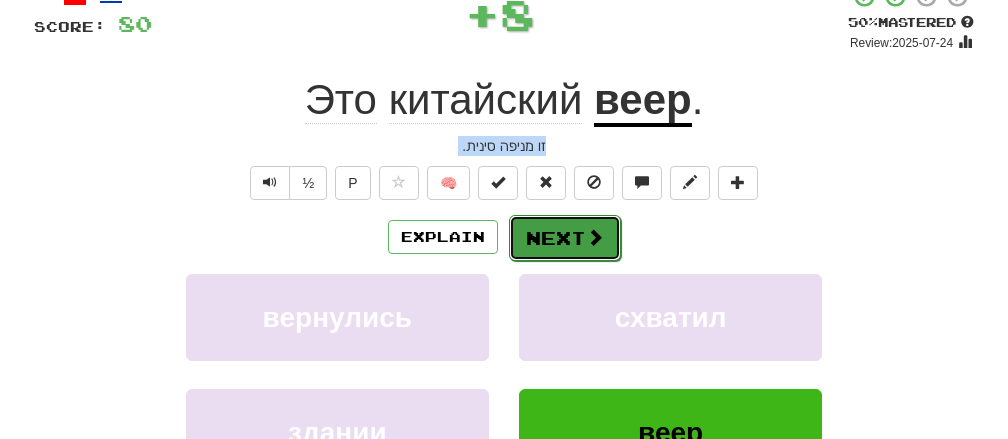 click on "Next" at bounding box center [565, 238] 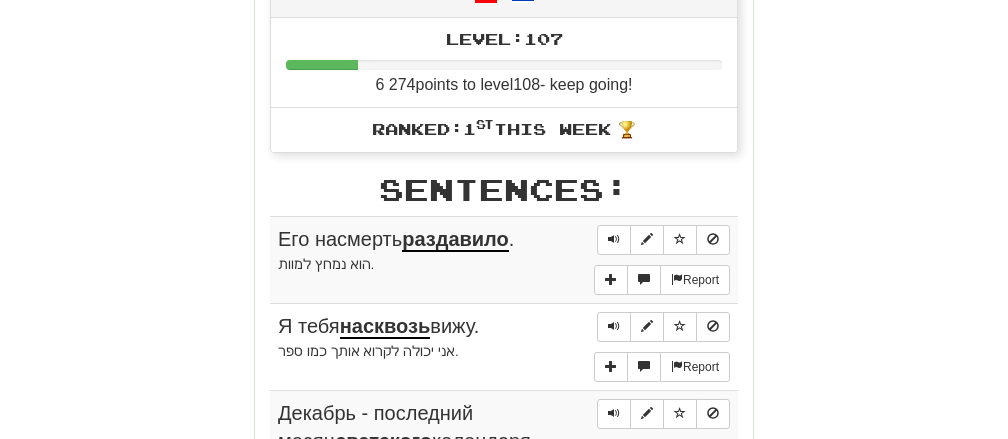 scroll, scrollTop: 1058, scrollLeft: 0, axis: vertical 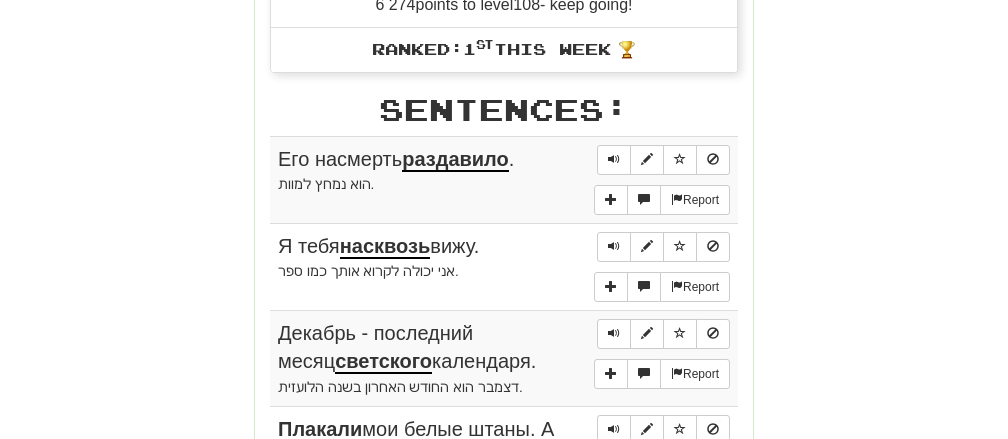 drag, startPoint x: 253, startPoint y: 147, endPoint x: 535, endPoint y: 340, distance: 341.72064 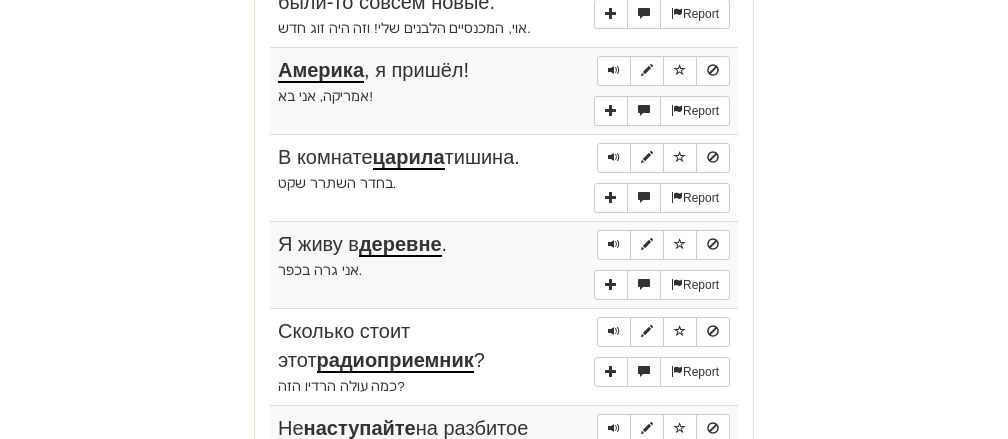 scroll, scrollTop: 1682, scrollLeft: 0, axis: vertical 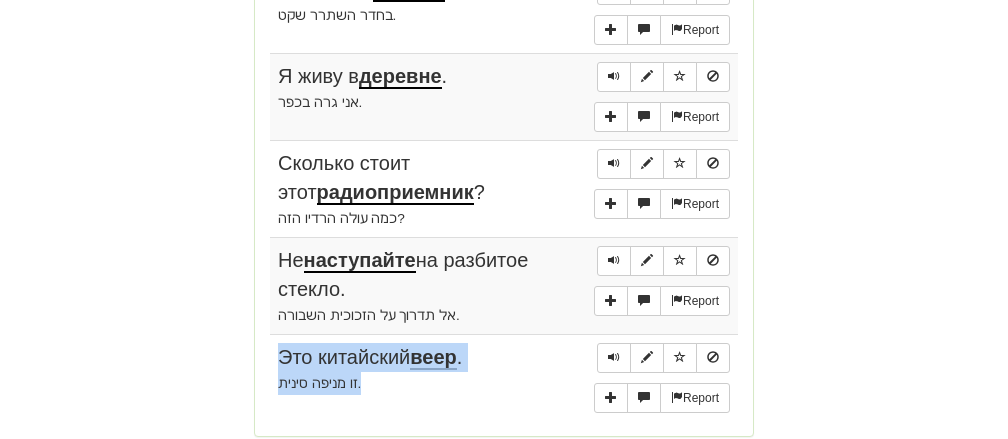 click on "זו מניפה סינית." at bounding box center [504, 383] 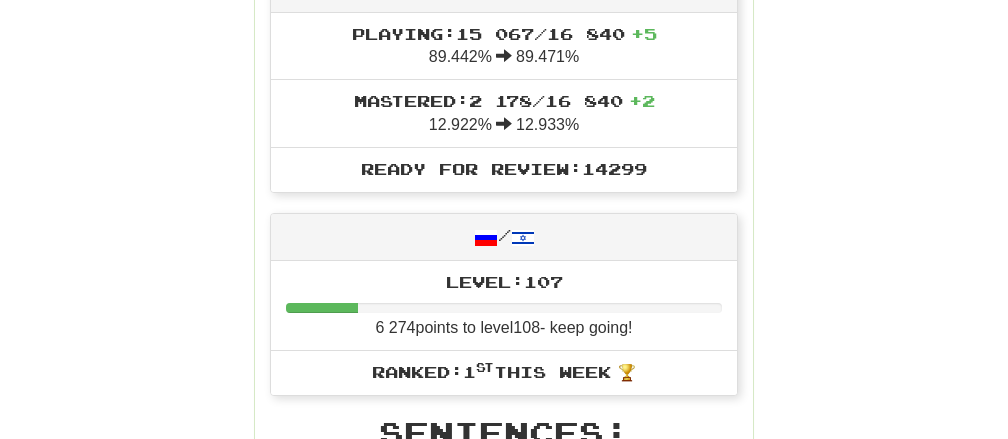scroll, scrollTop: 538, scrollLeft: 0, axis: vertical 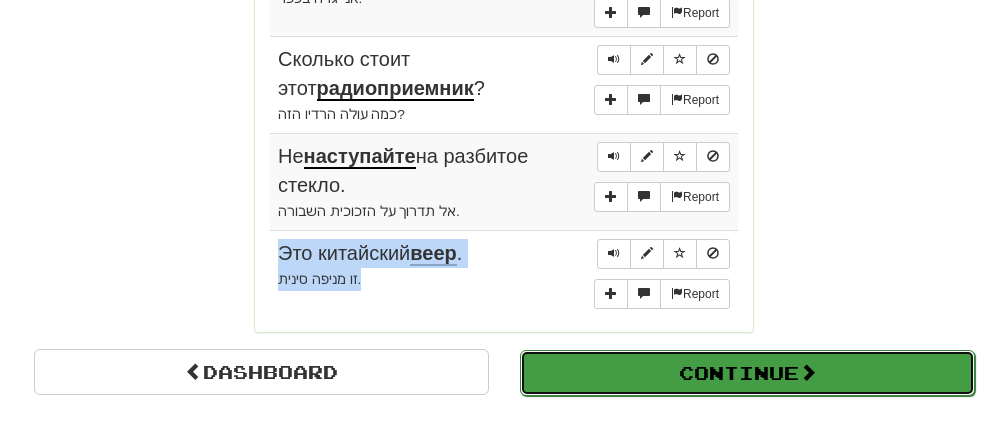 click on "Continue" at bounding box center (747, 373) 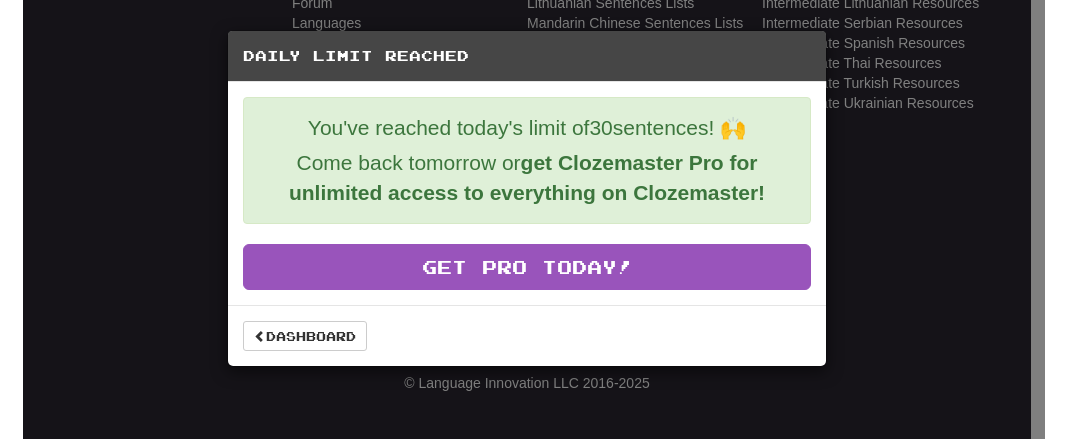 scroll, scrollTop: 866, scrollLeft: 0, axis: vertical 